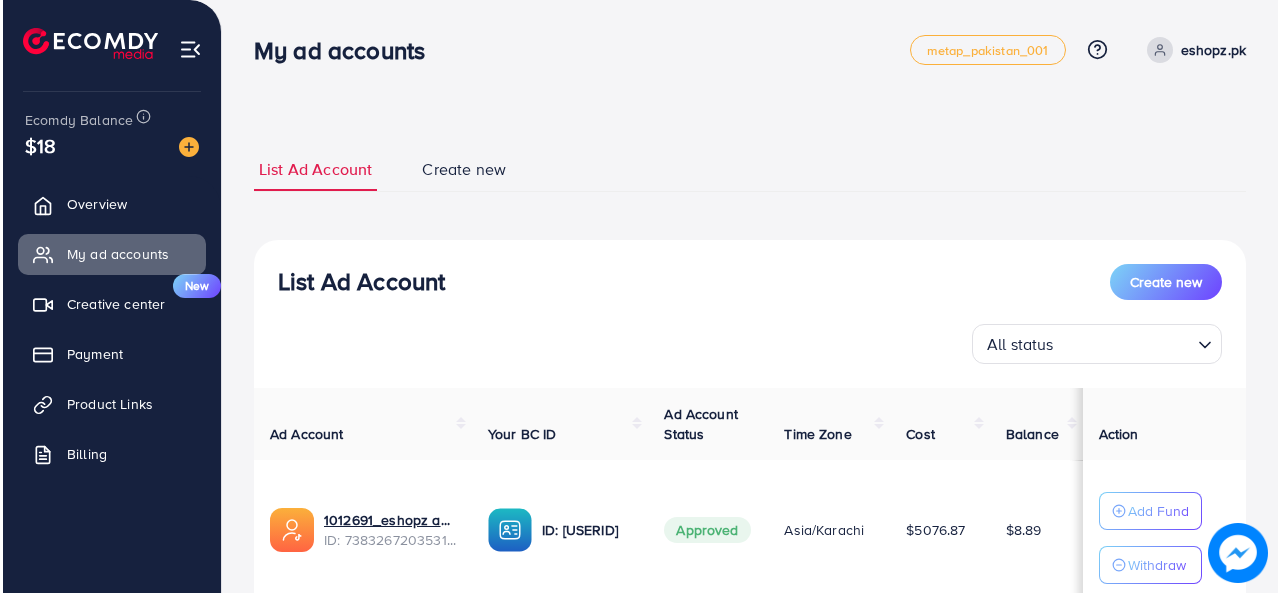 scroll, scrollTop: 150, scrollLeft: 0, axis: vertical 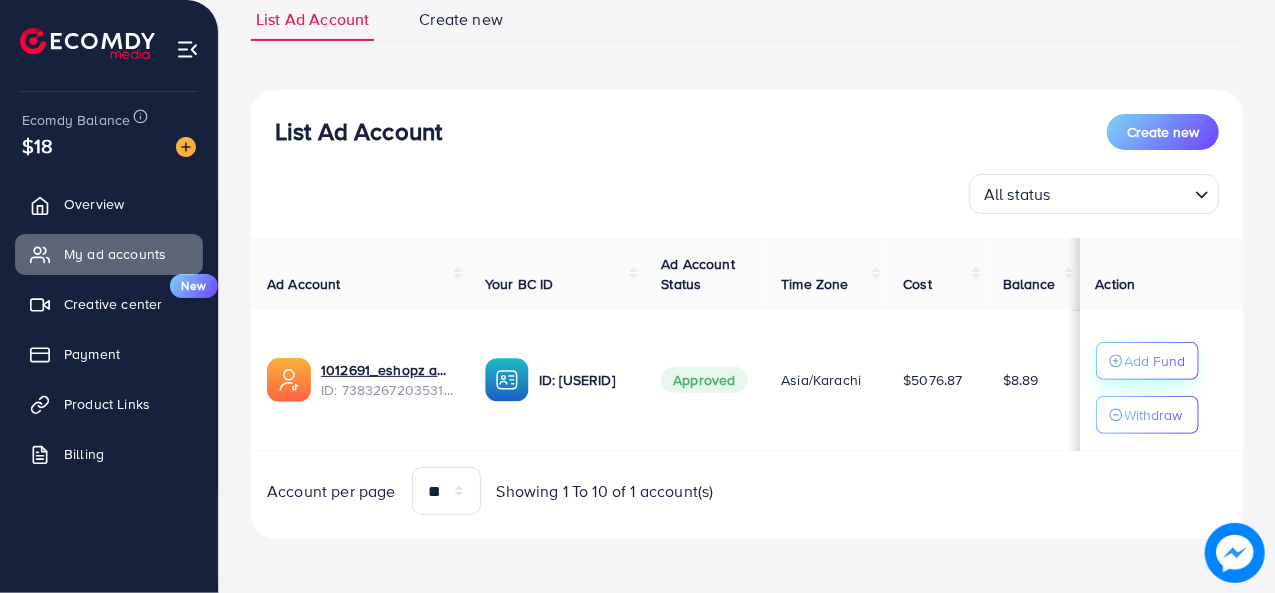 click on "Add Fund" at bounding box center (1155, 361) 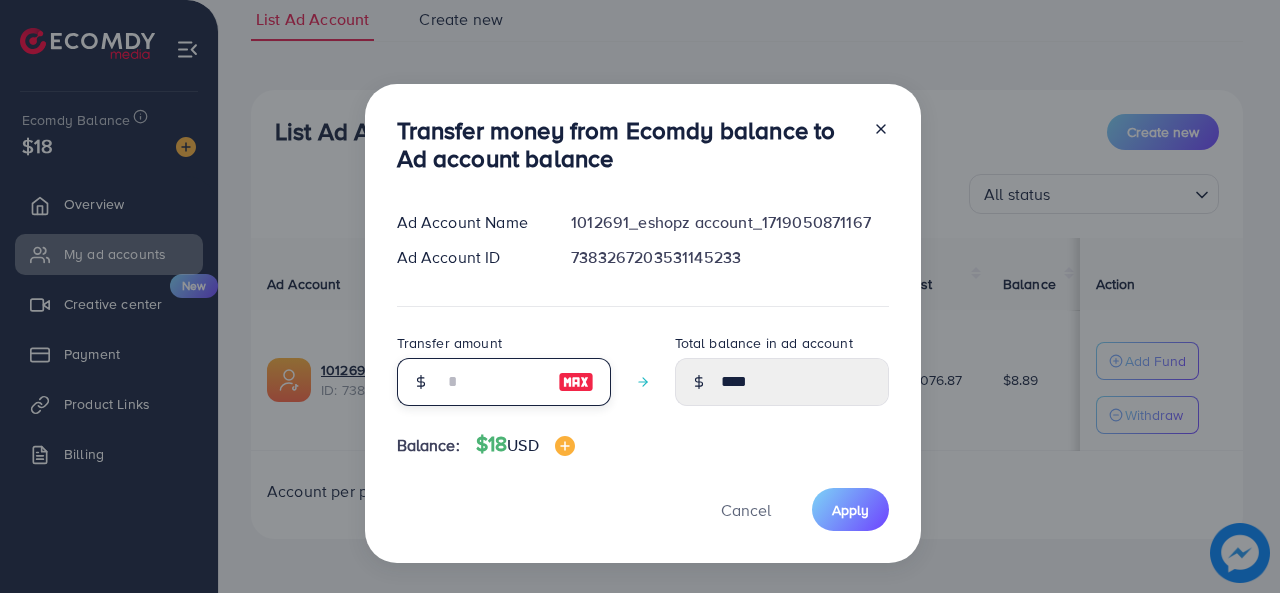click at bounding box center [493, 382] 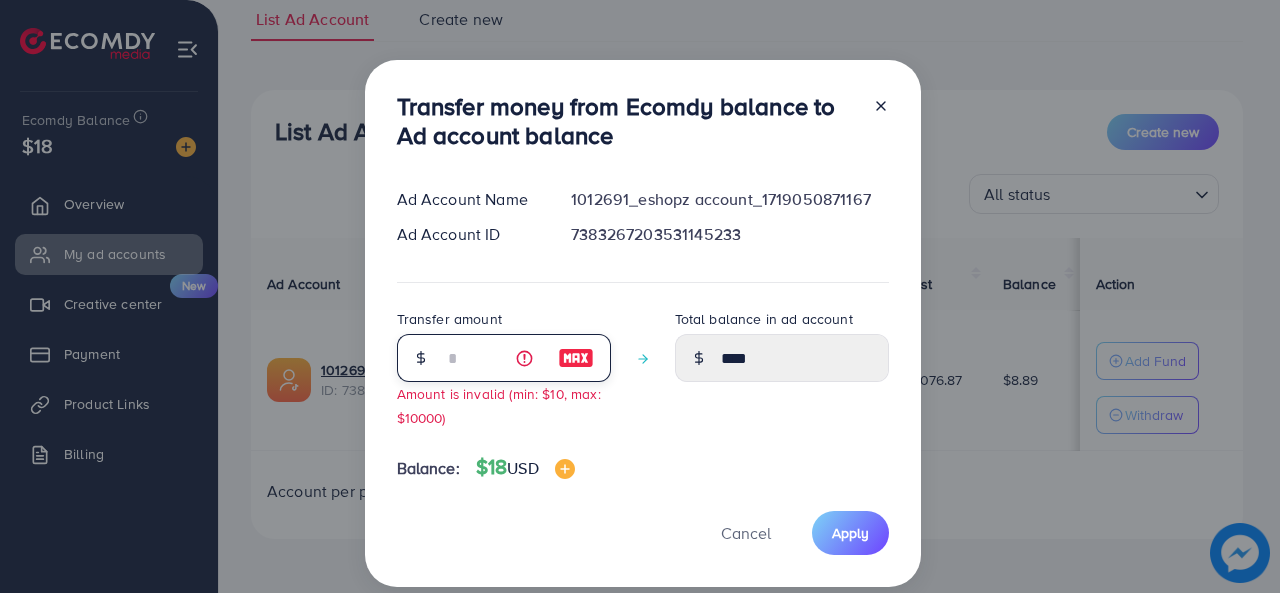 type on "**" 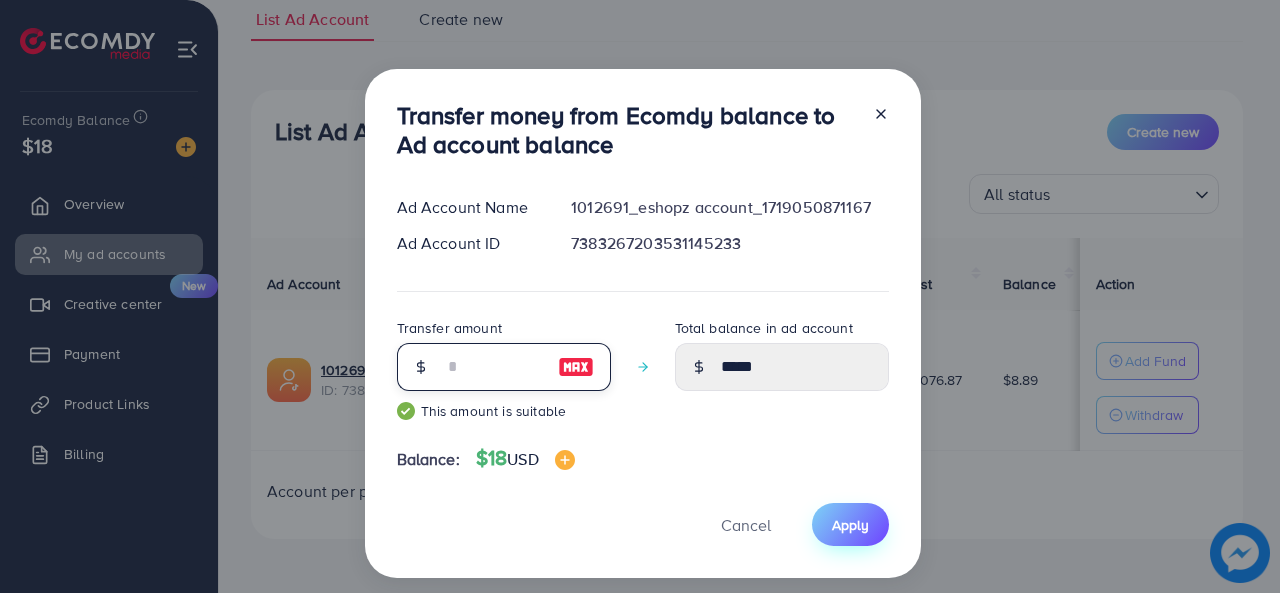 type on "**" 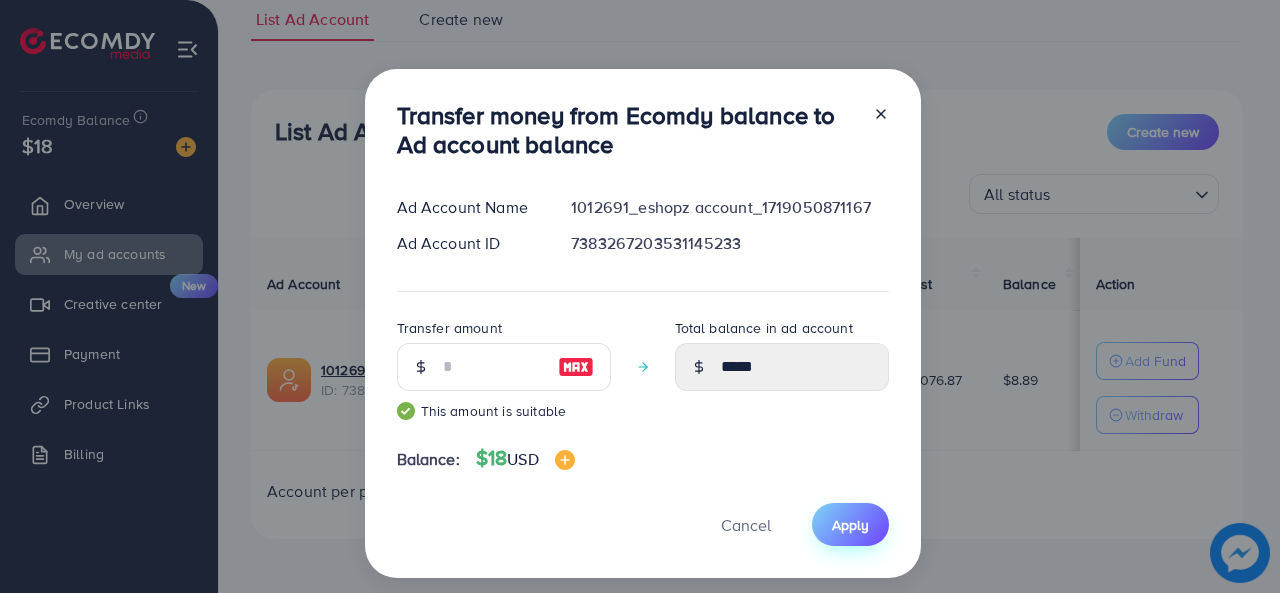 click on "Apply" at bounding box center (850, 524) 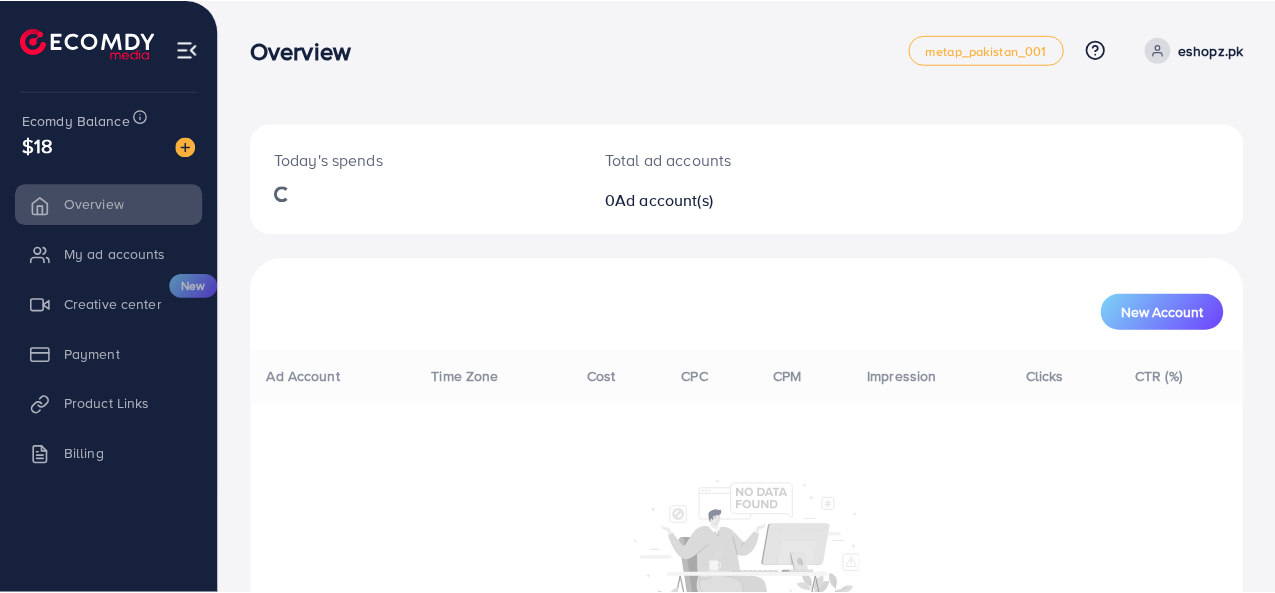 scroll, scrollTop: 0, scrollLeft: 0, axis: both 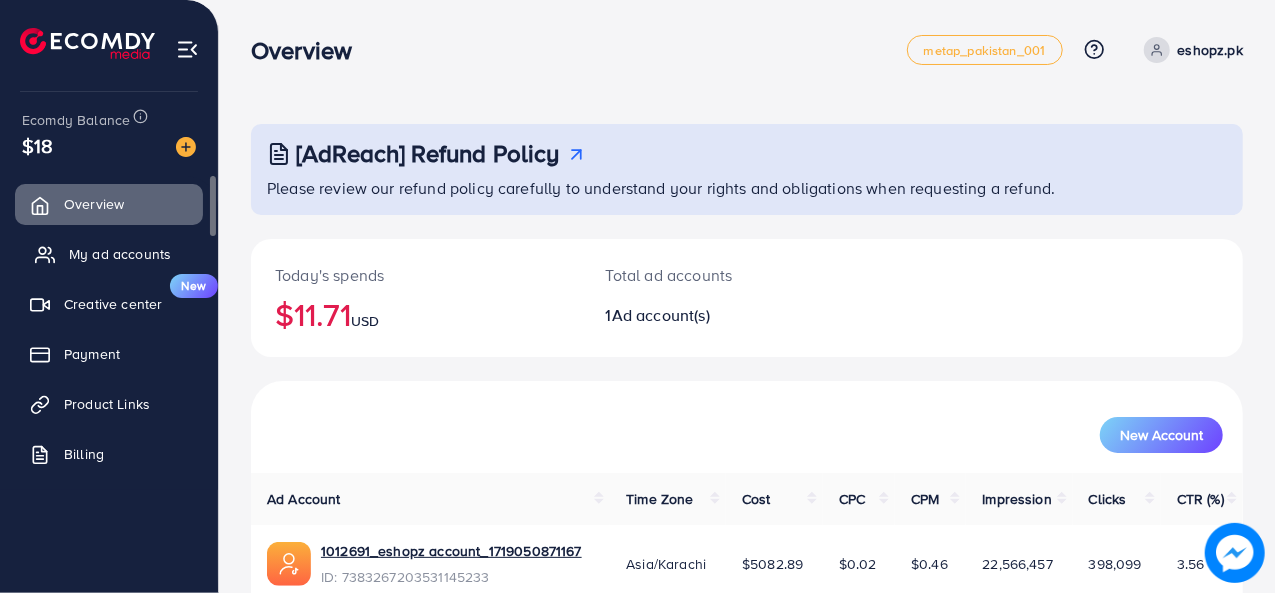 click on "My ad accounts" at bounding box center [120, 254] 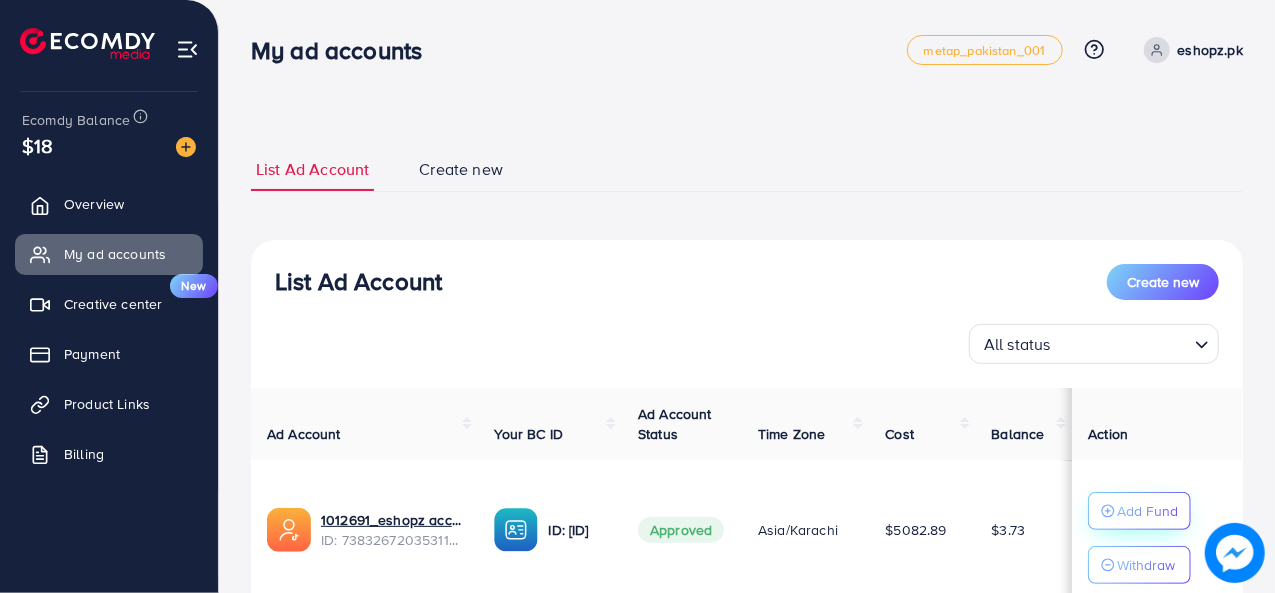 click 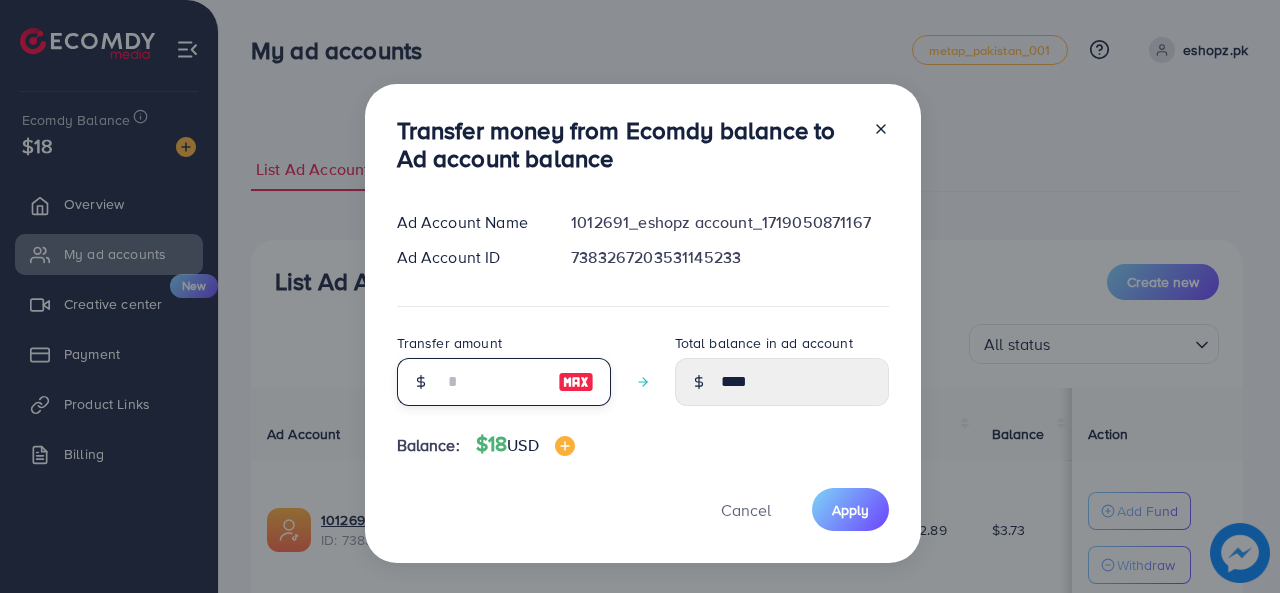 click at bounding box center (493, 382) 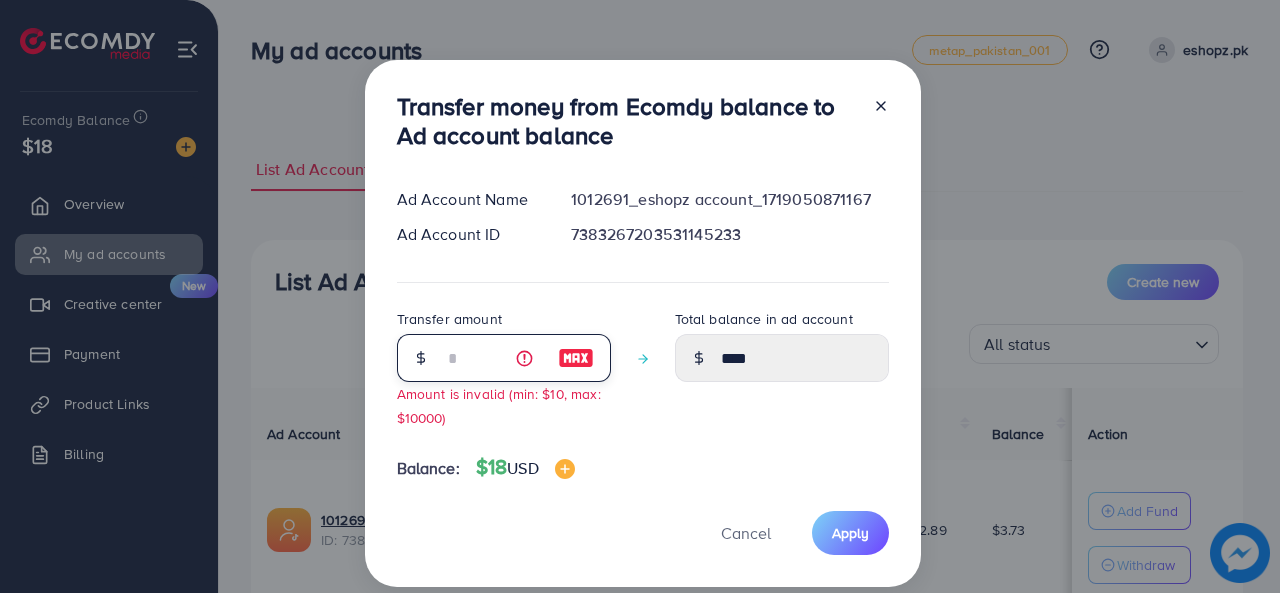 type on "**" 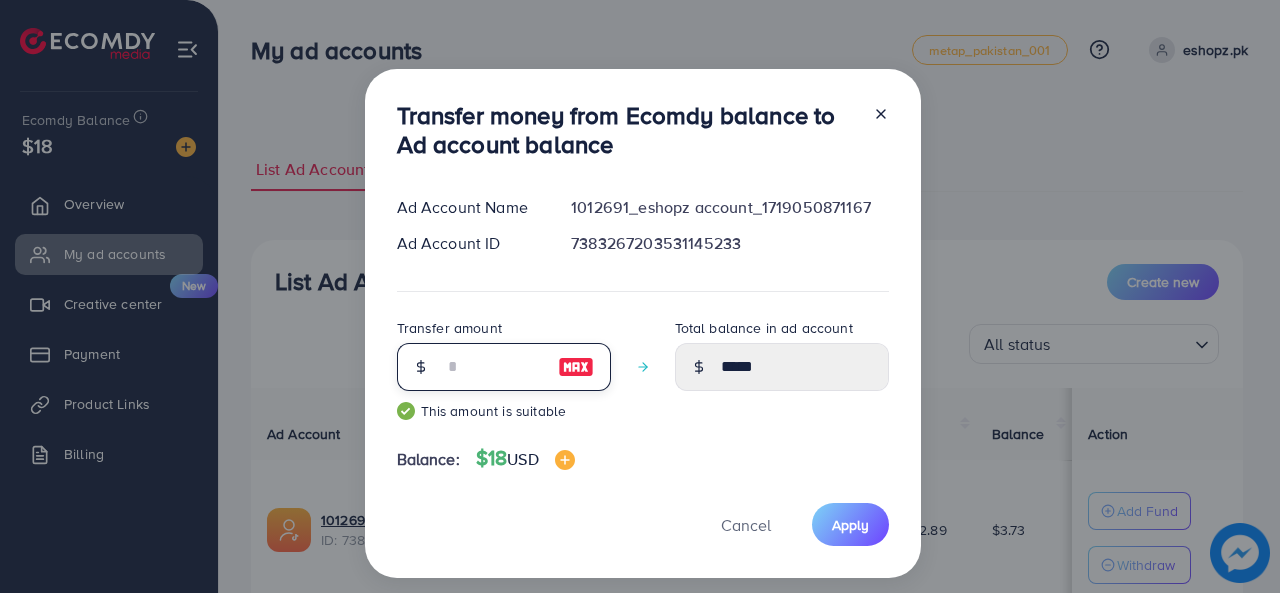 type on "*" 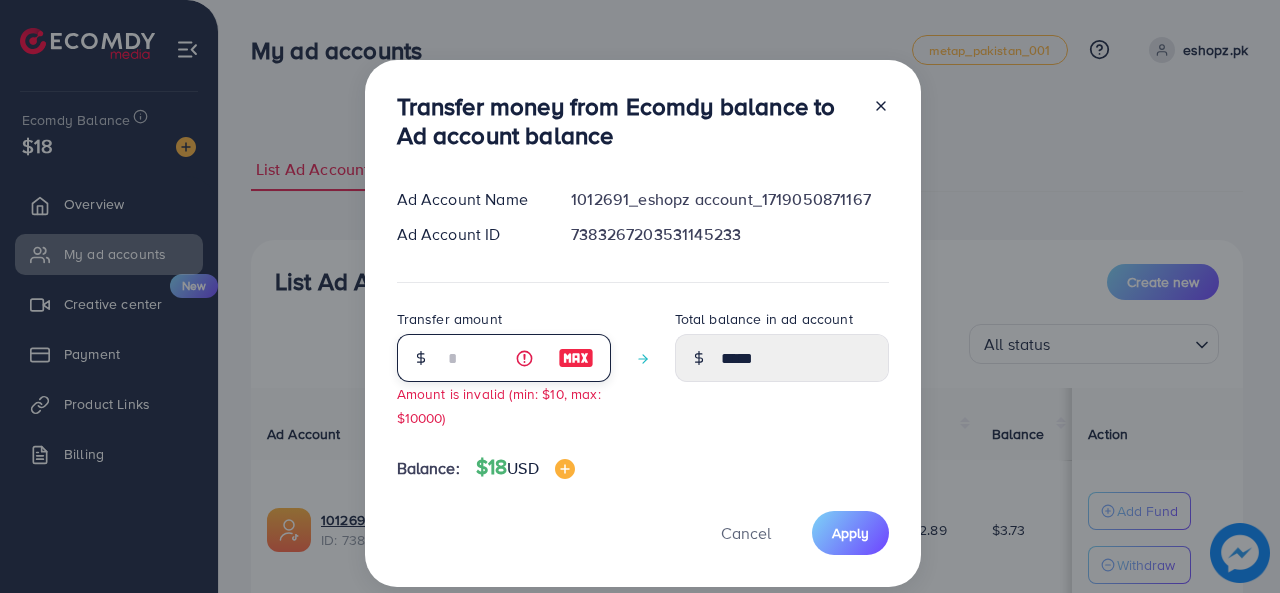 type on "****" 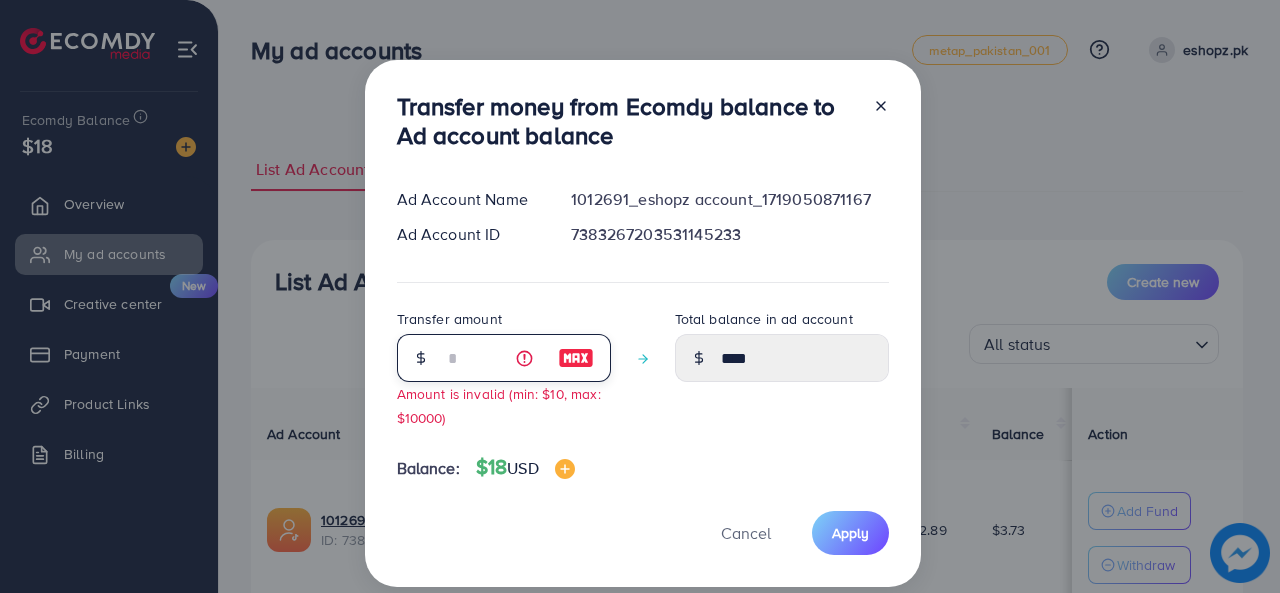 type 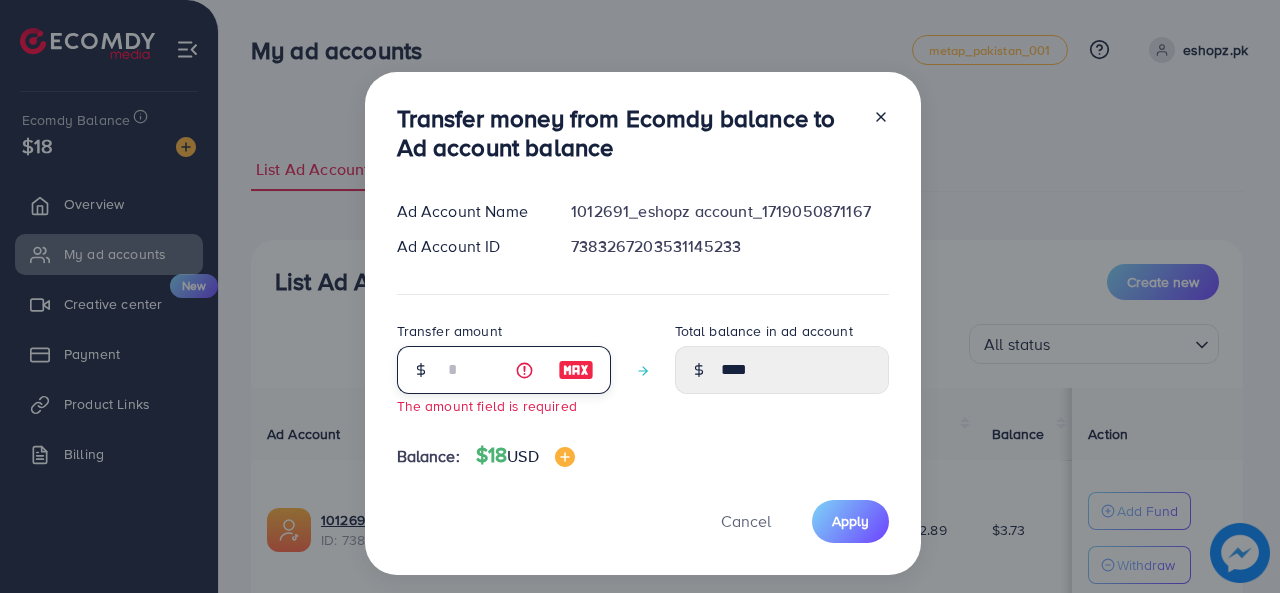 type on "*" 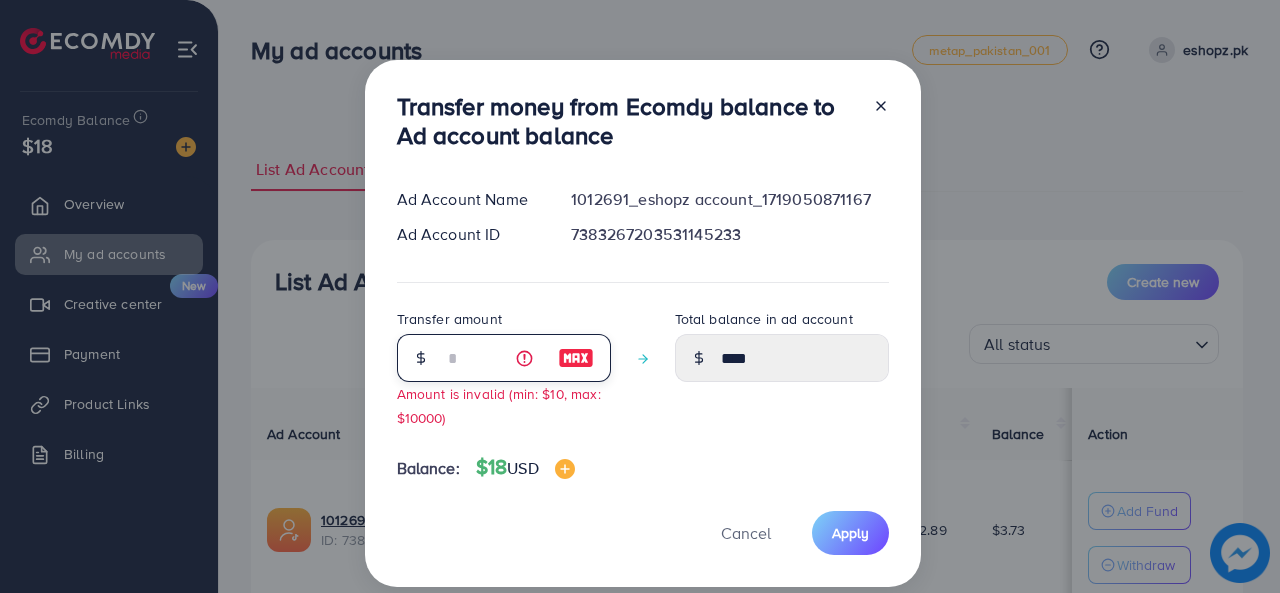 type on "**" 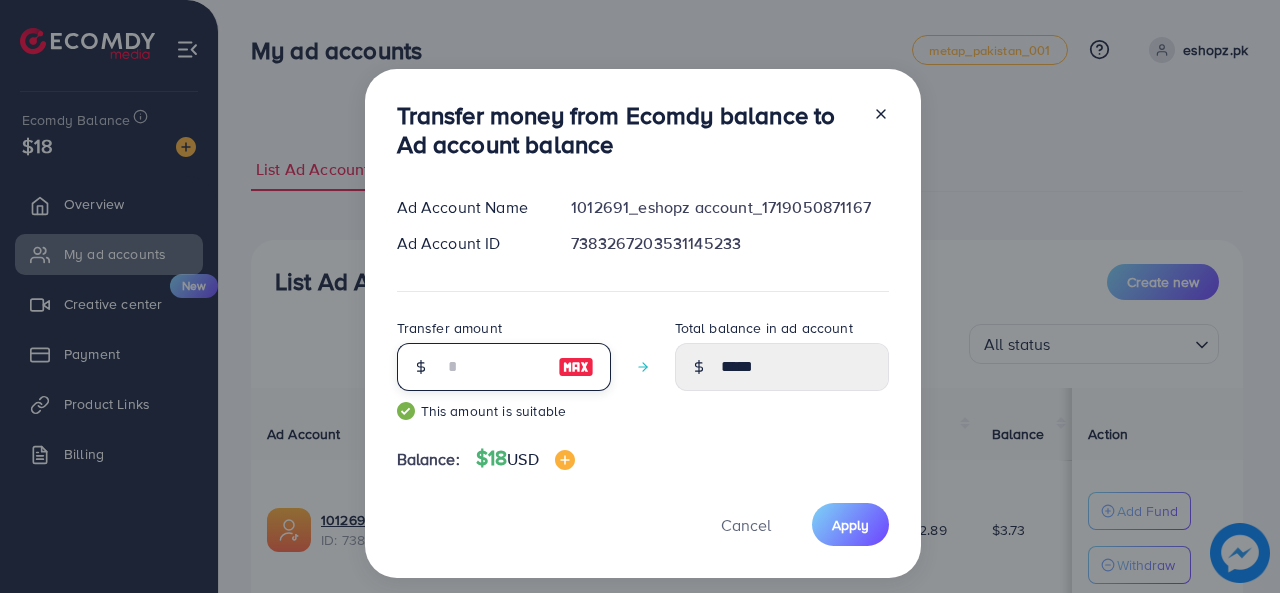 type on "**" 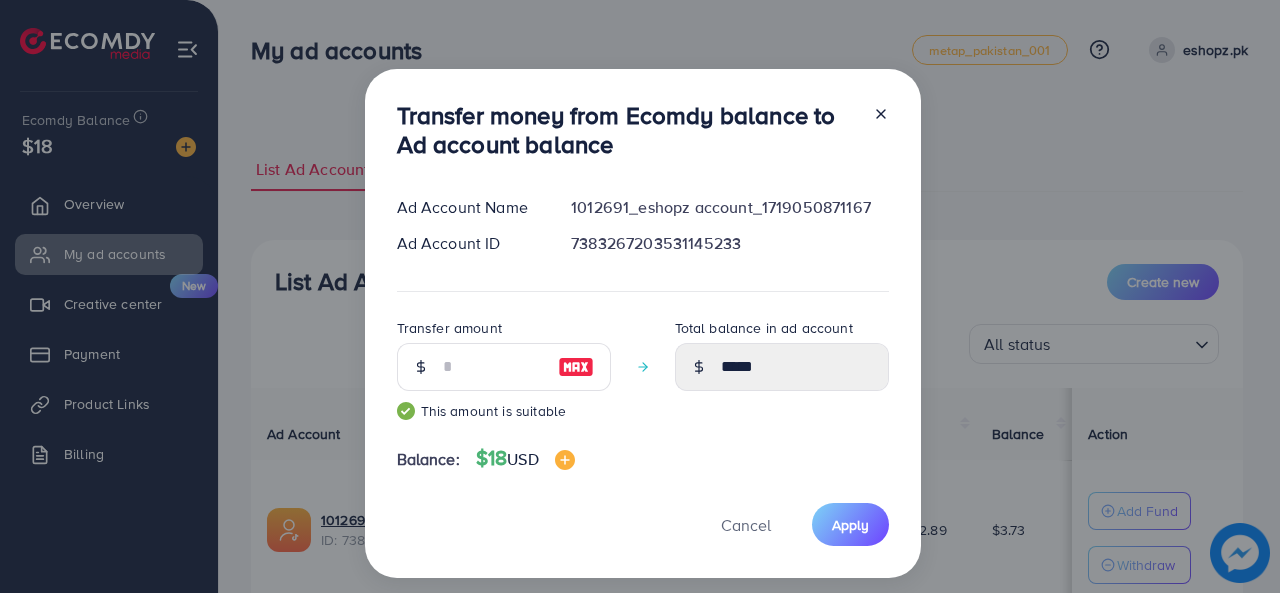 click on "Apply" at bounding box center [850, 524] 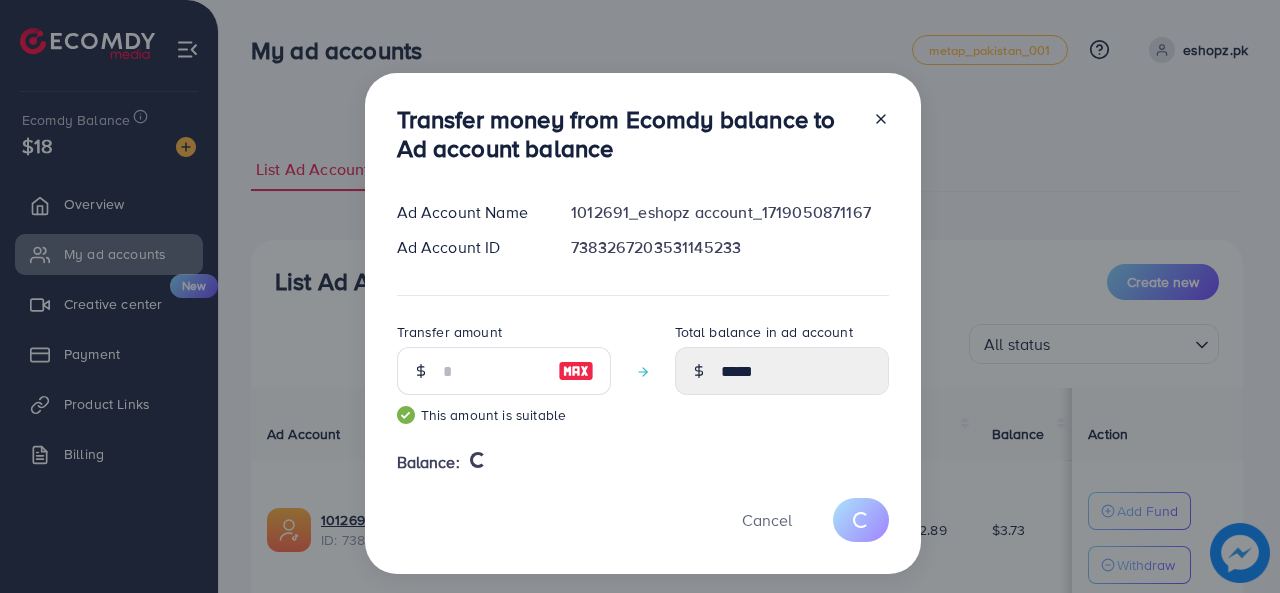 type 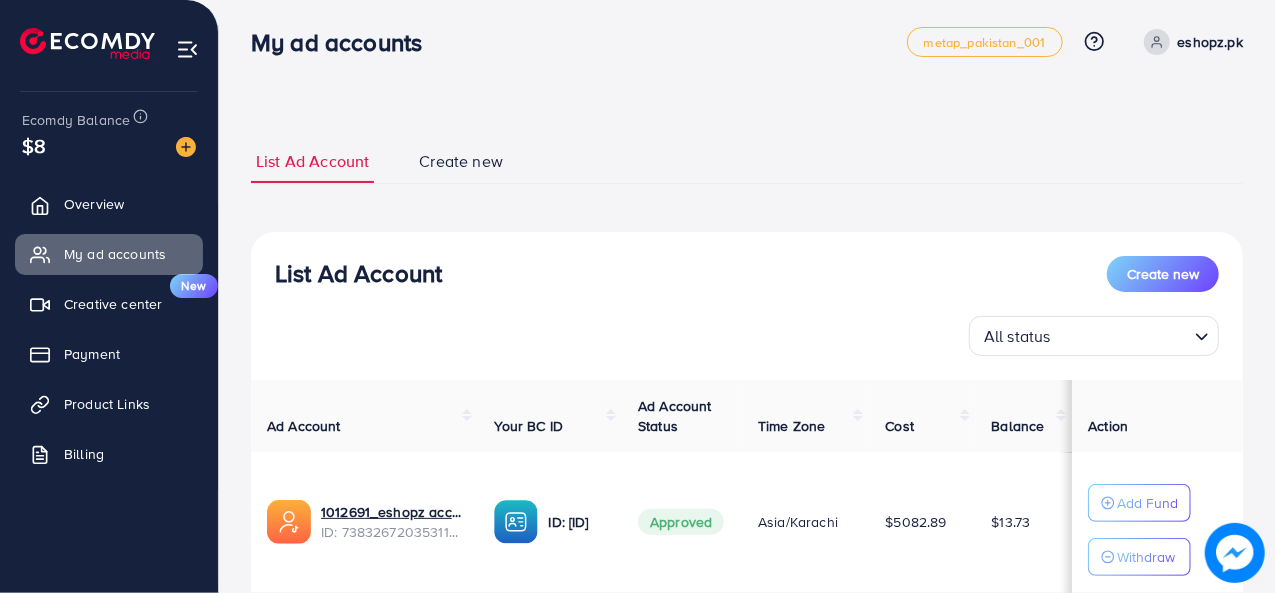 drag, startPoint x: 1020, startPoint y: 185, endPoint x: 932, endPoint y: 538, distance: 363.80353 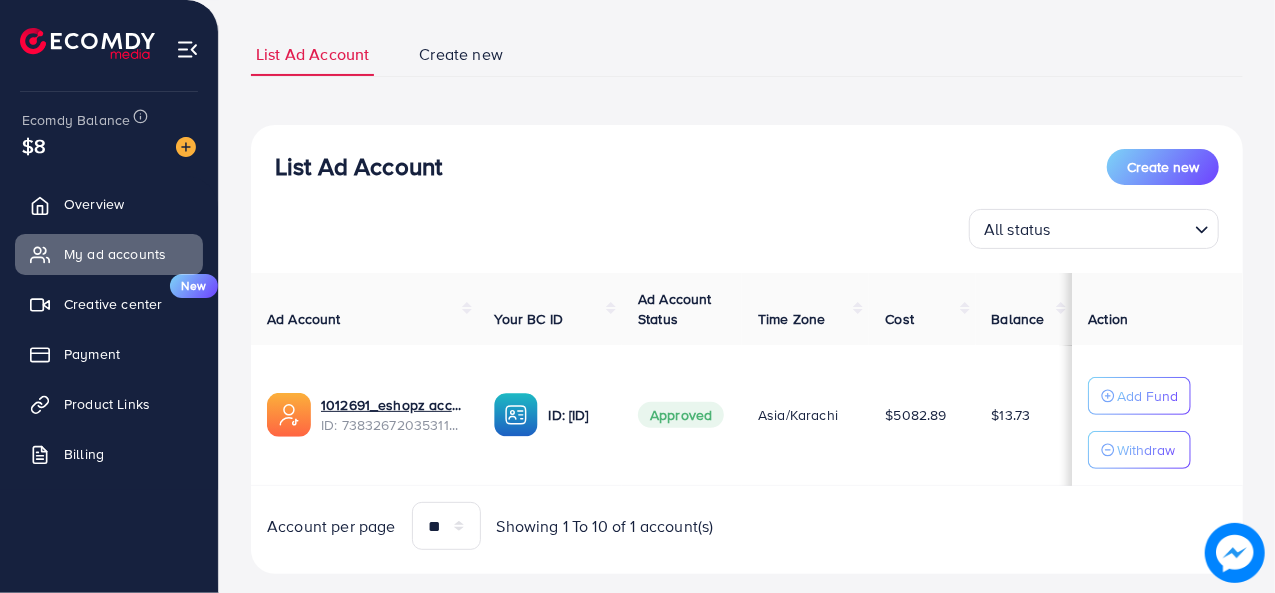 scroll, scrollTop: 150, scrollLeft: 0, axis: vertical 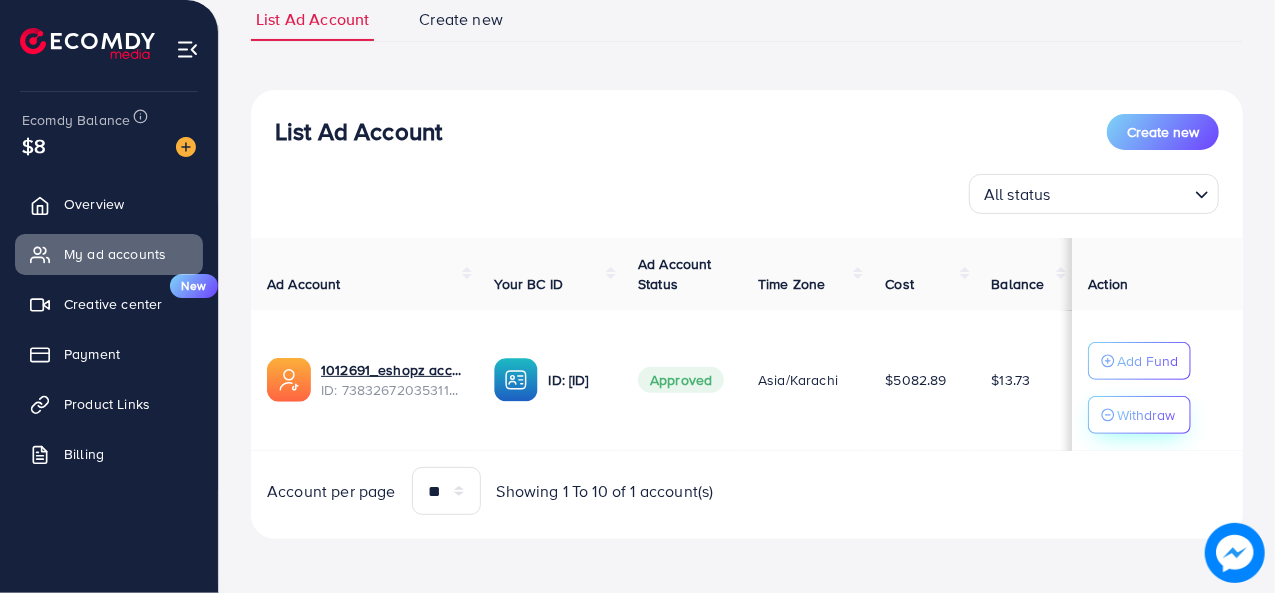 click on "Withdraw" at bounding box center (1146, 415) 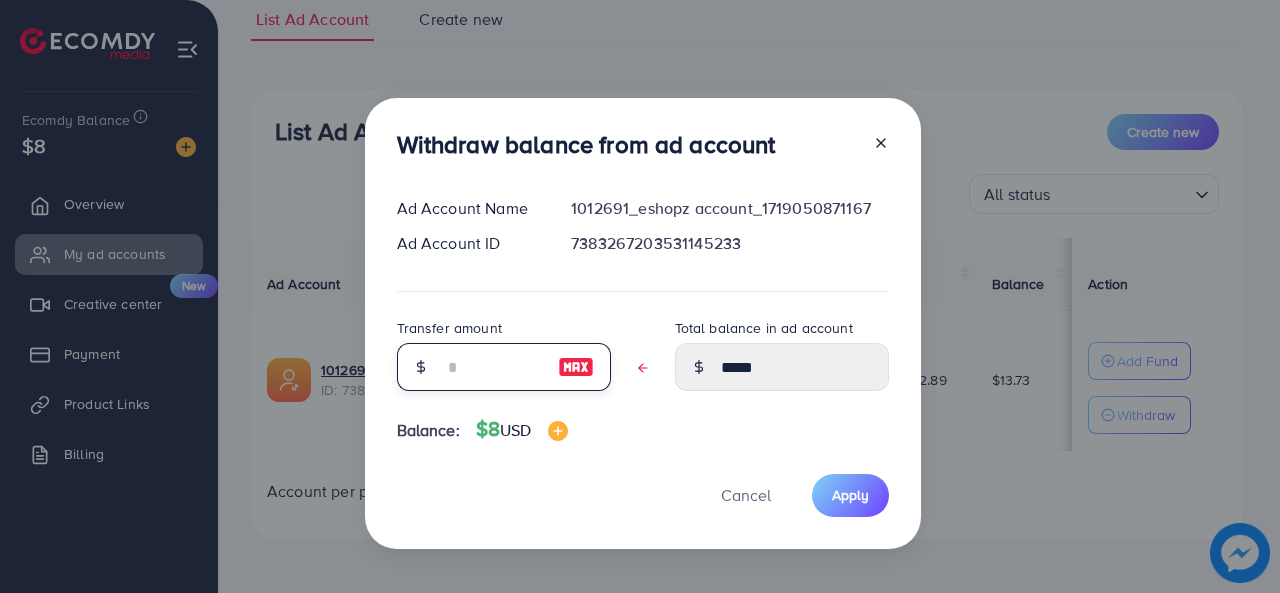 click at bounding box center (493, 367) 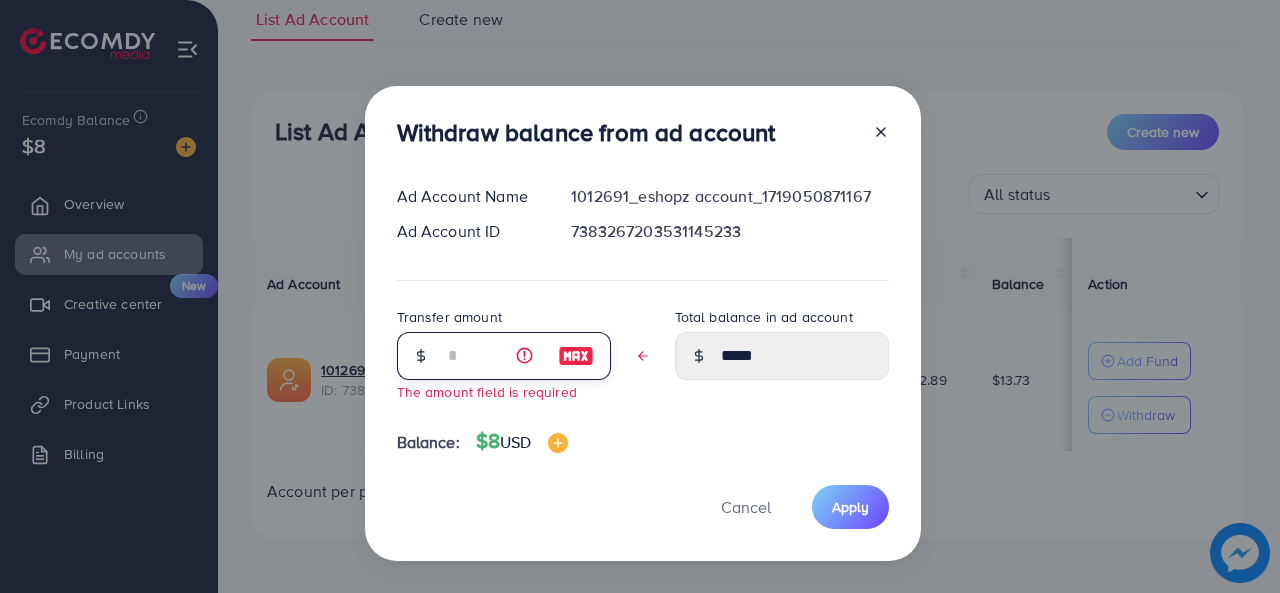 click at bounding box center [493, 356] 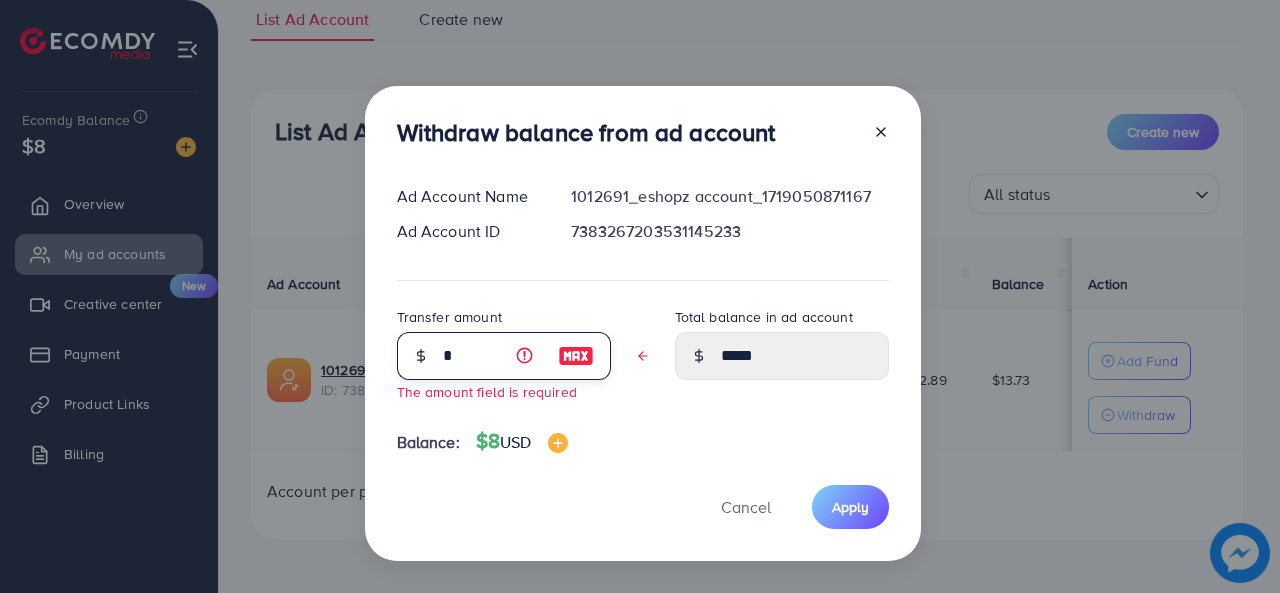 type on "****" 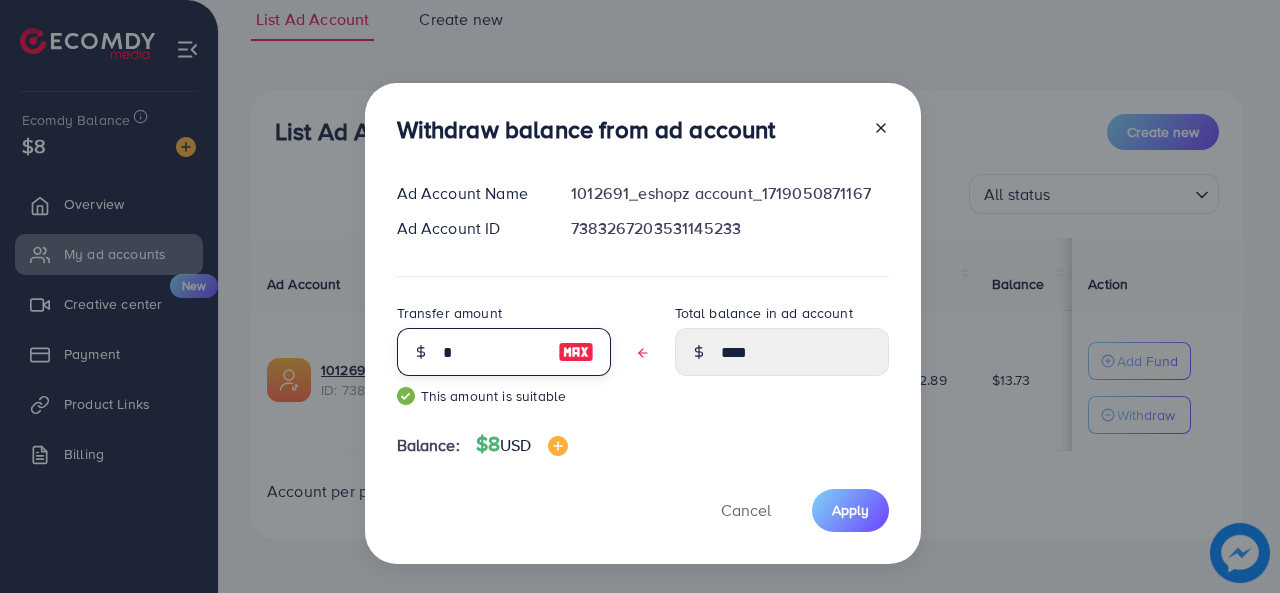 type 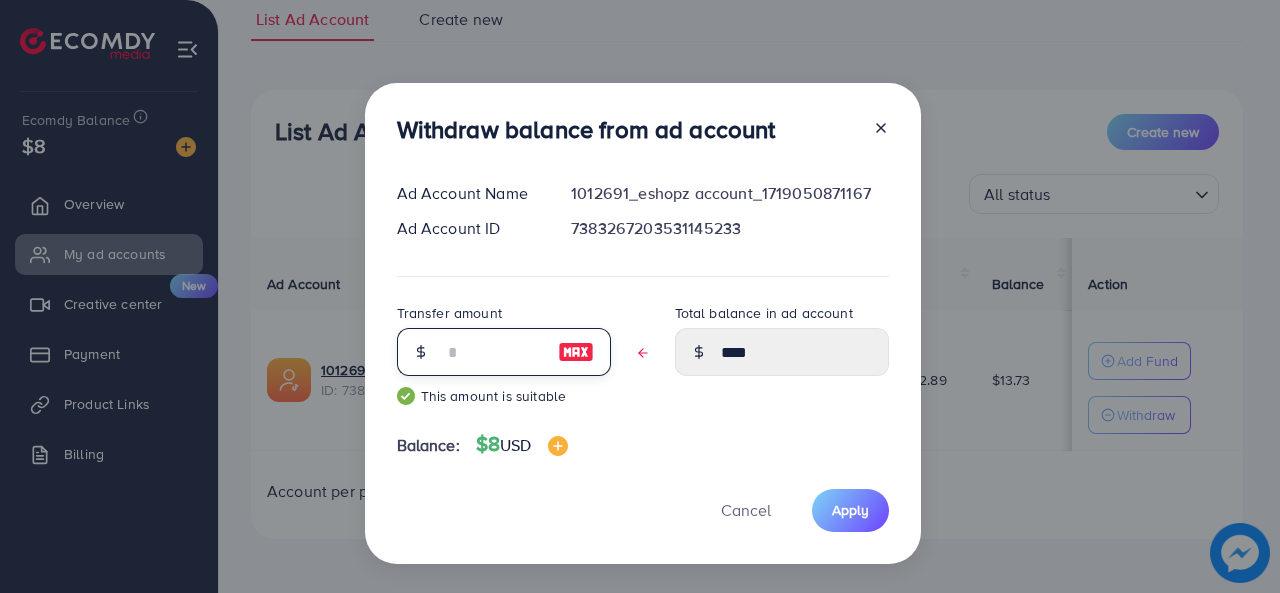 type on "*****" 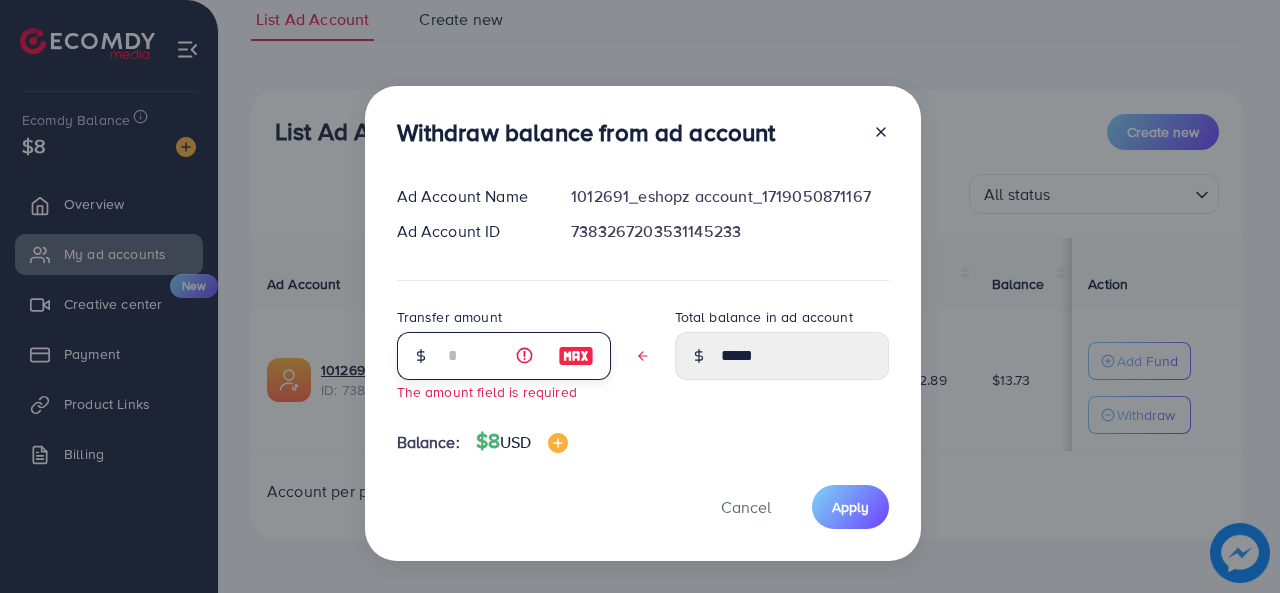 type on "*" 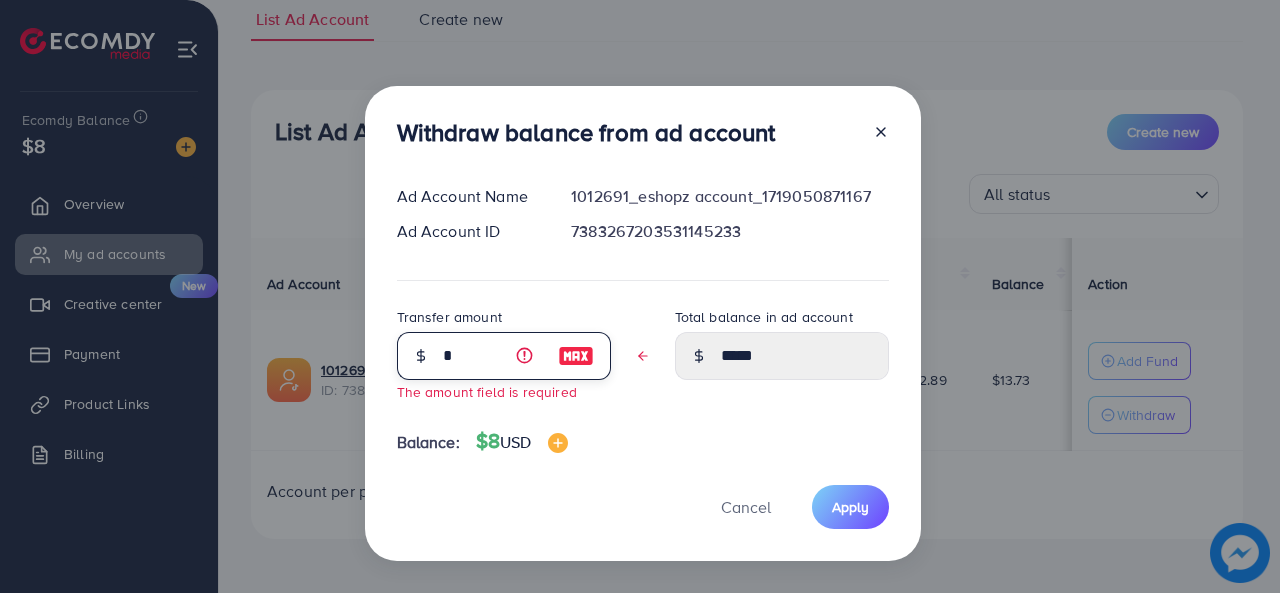 type on "****" 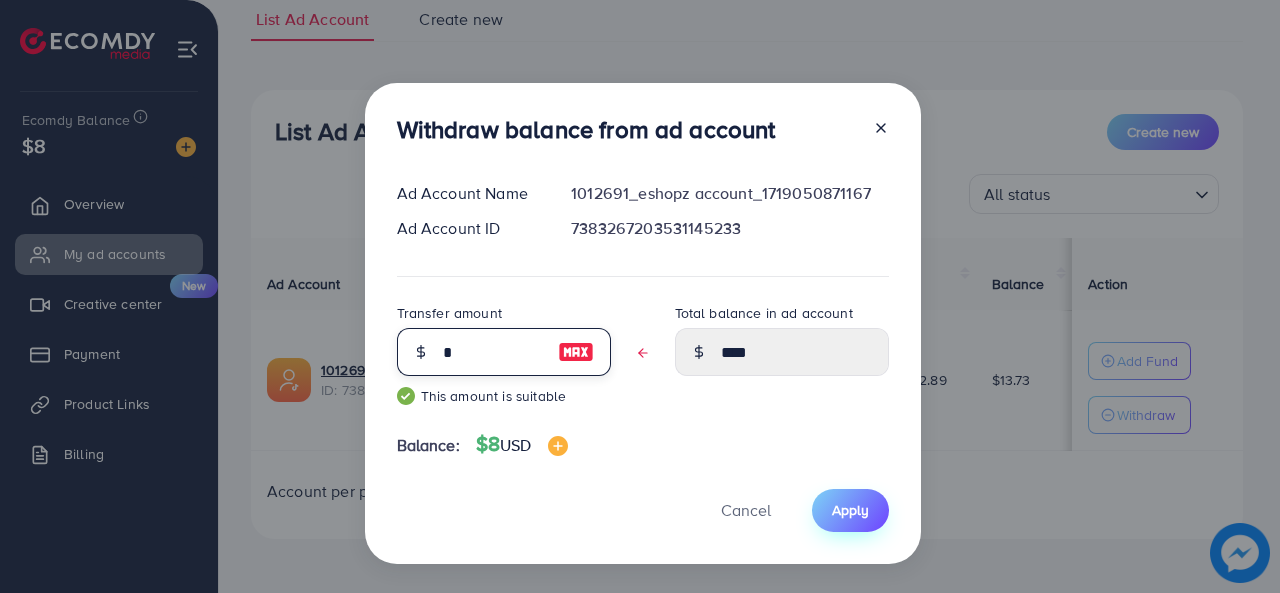 type on "*" 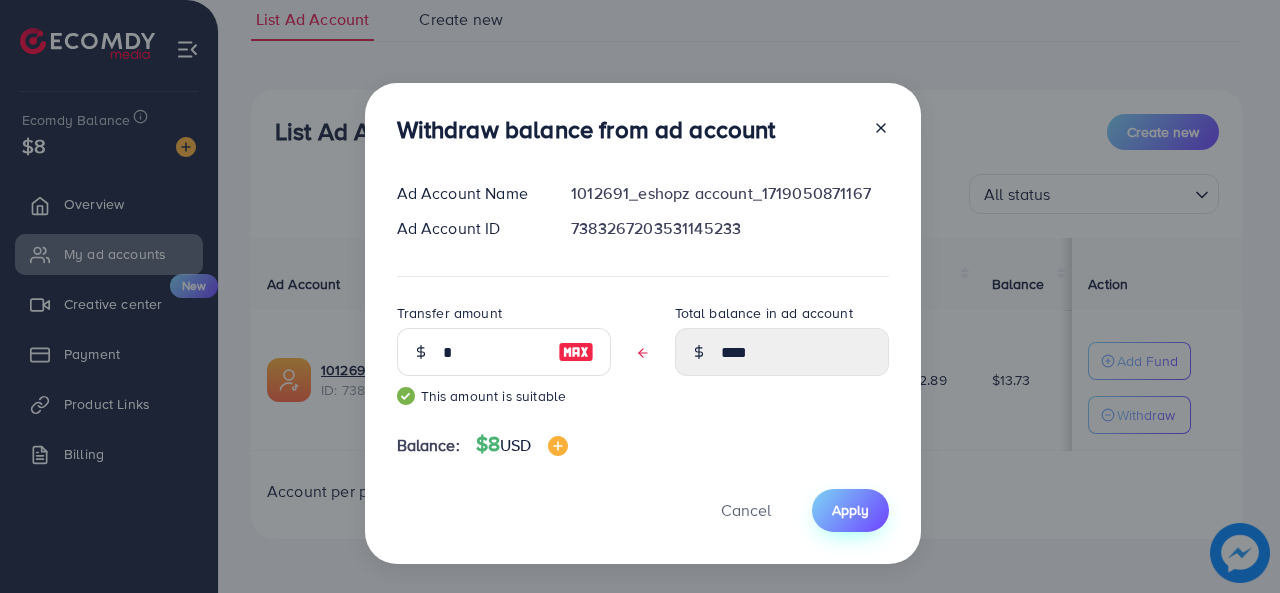 click on "Apply" at bounding box center [850, 510] 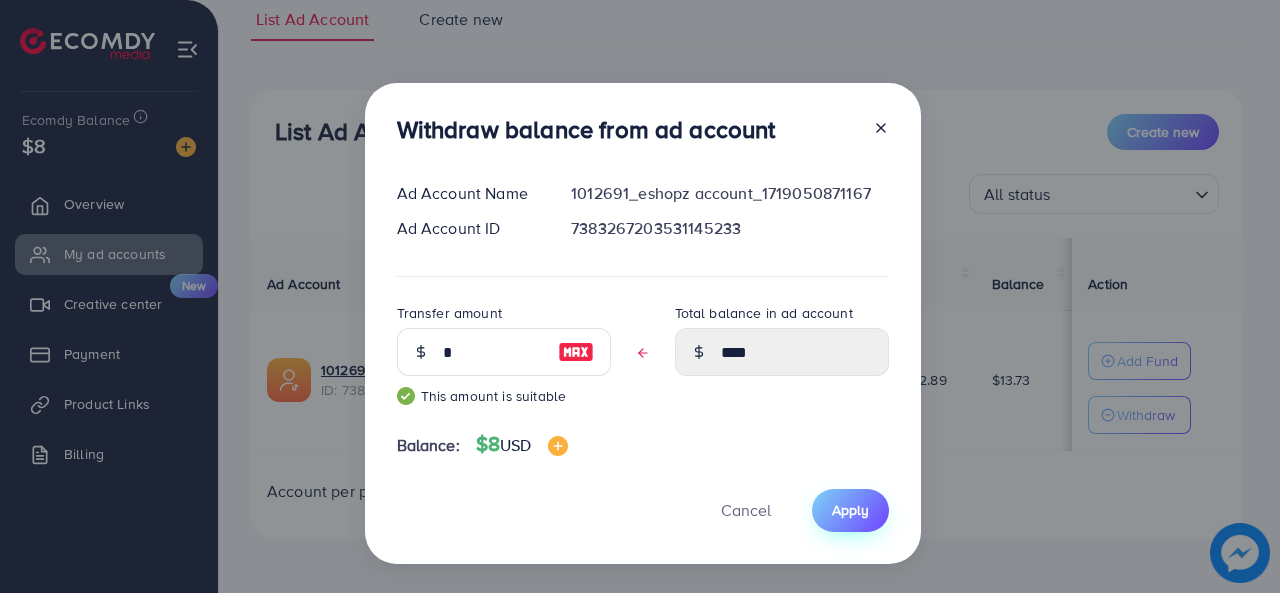 click on "Apply" at bounding box center (850, 510) 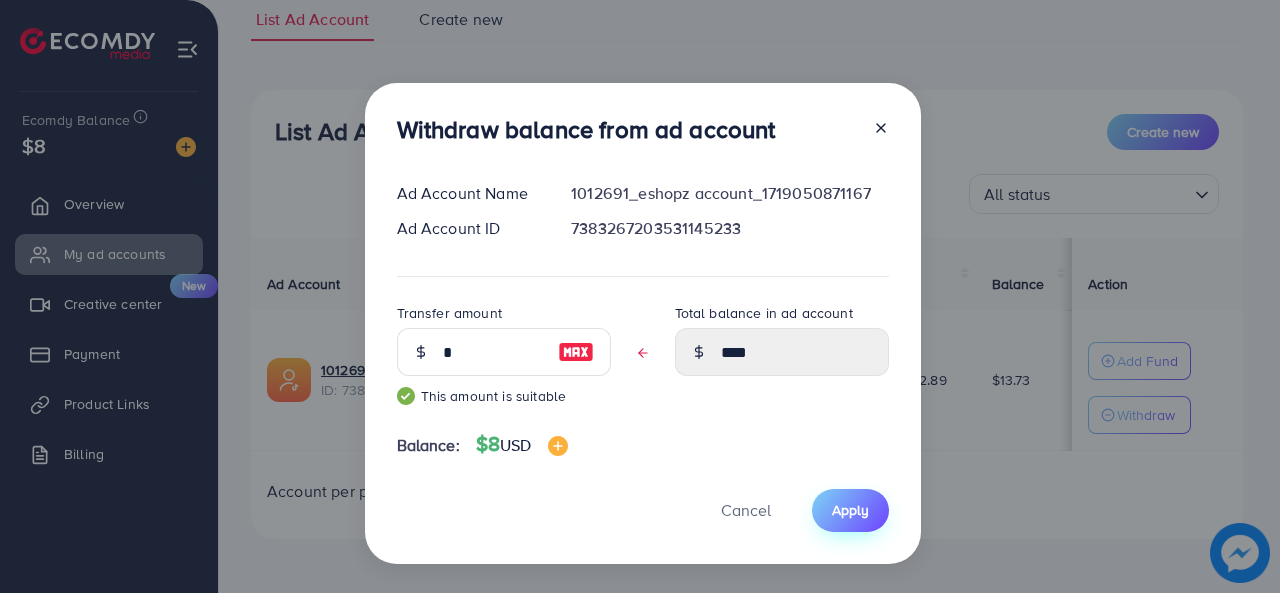 click on "Apply" at bounding box center [850, 510] 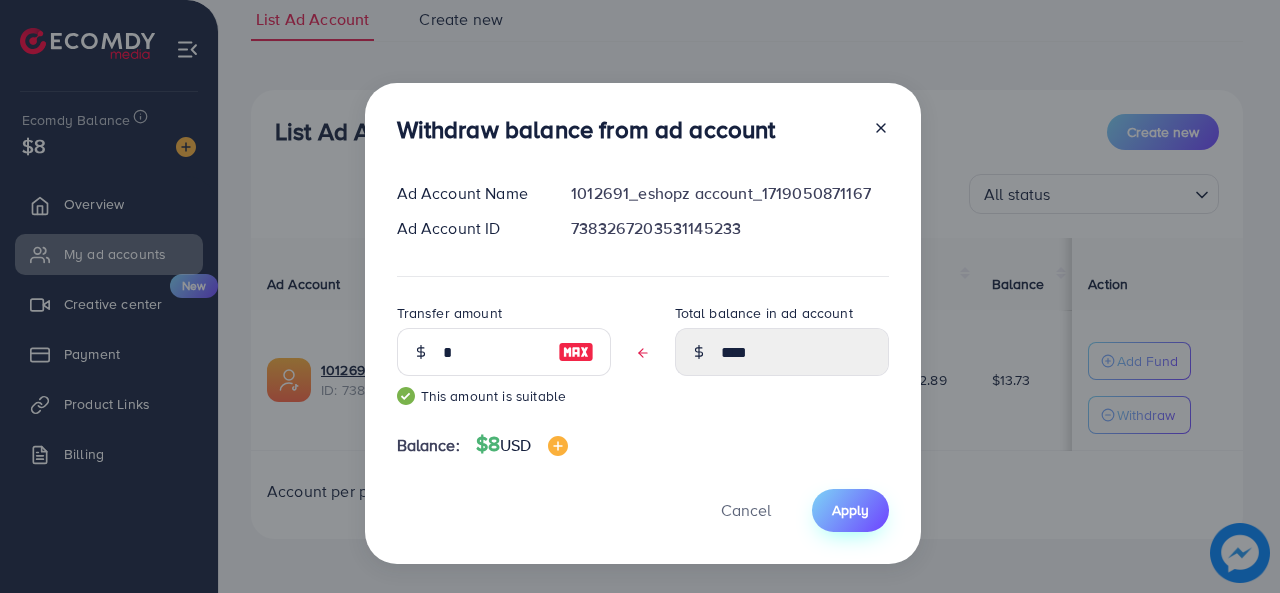 click on "Apply" at bounding box center [850, 510] 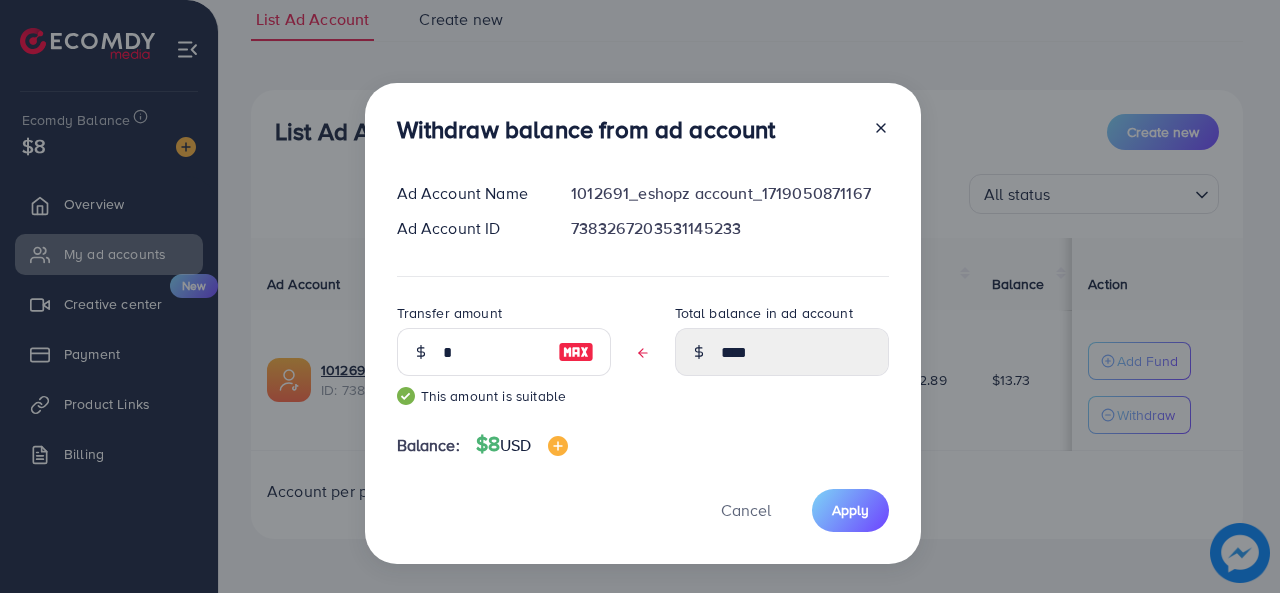click at bounding box center (873, 133) 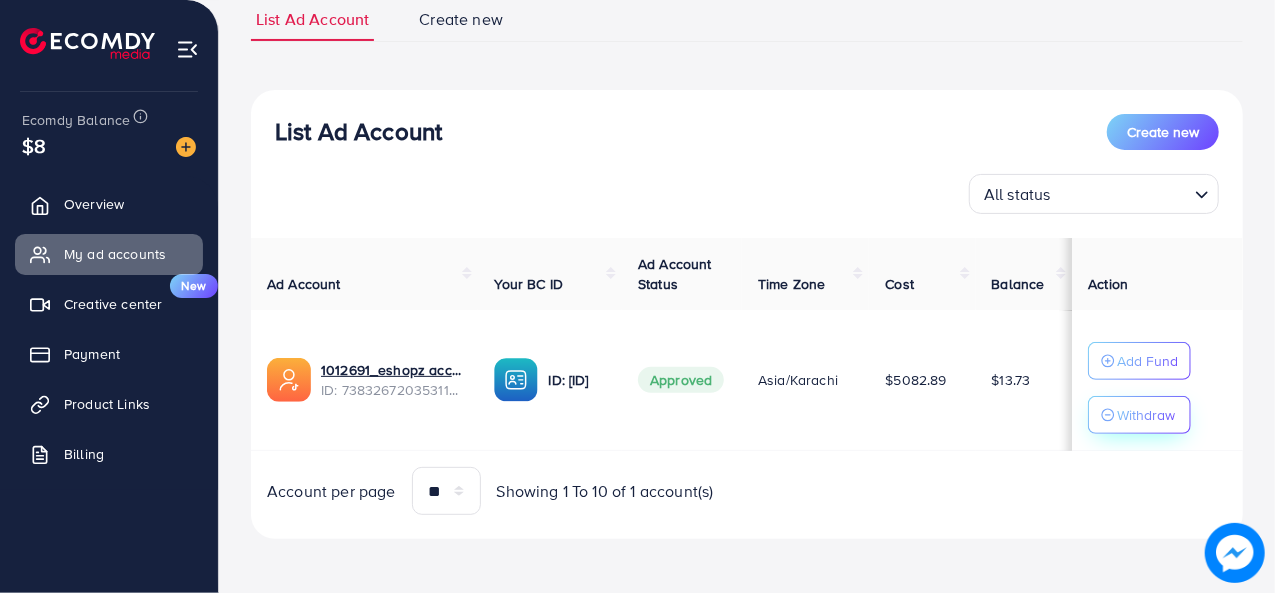click on "Withdraw" at bounding box center [1139, 415] 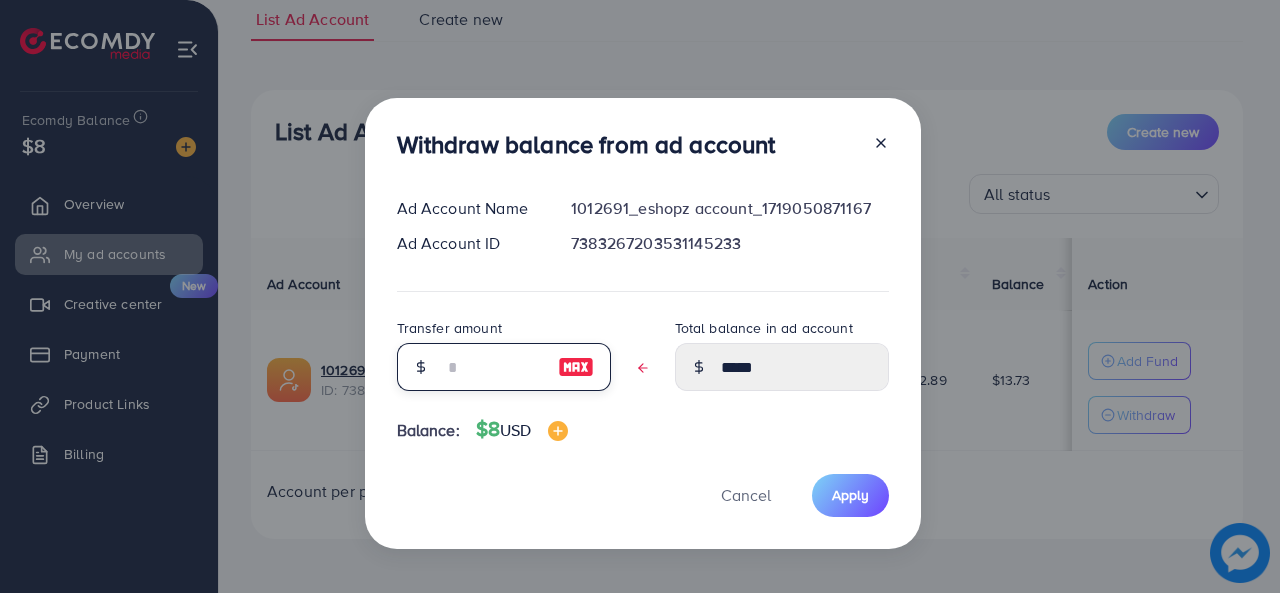 click at bounding box center (493, 367) 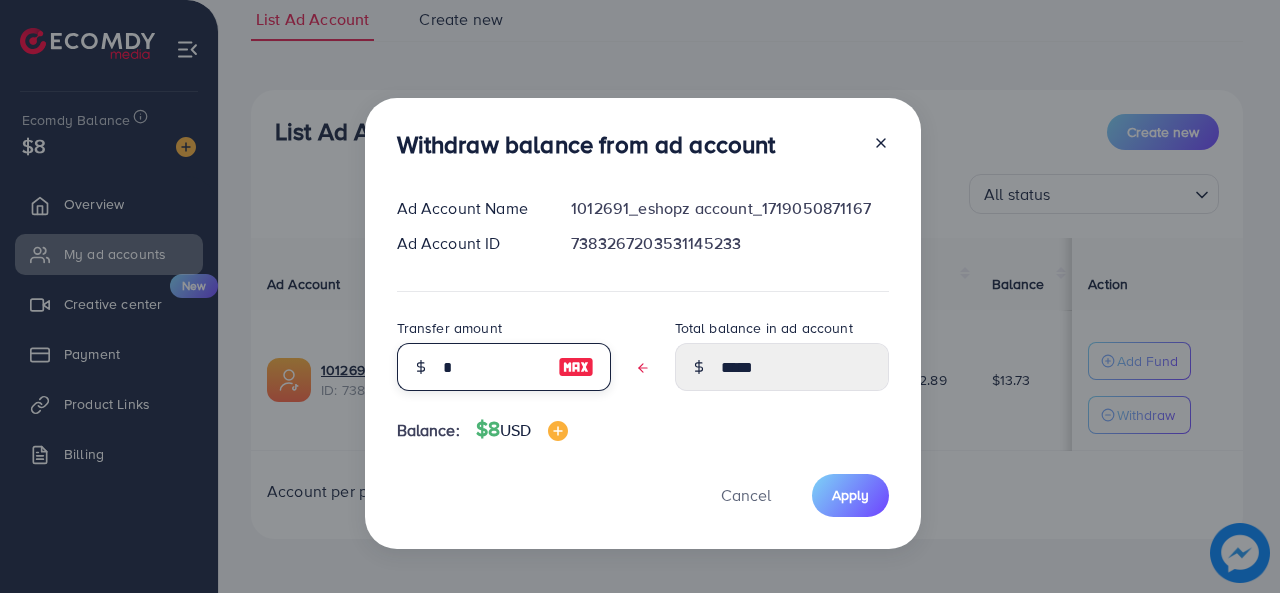 type on "****" 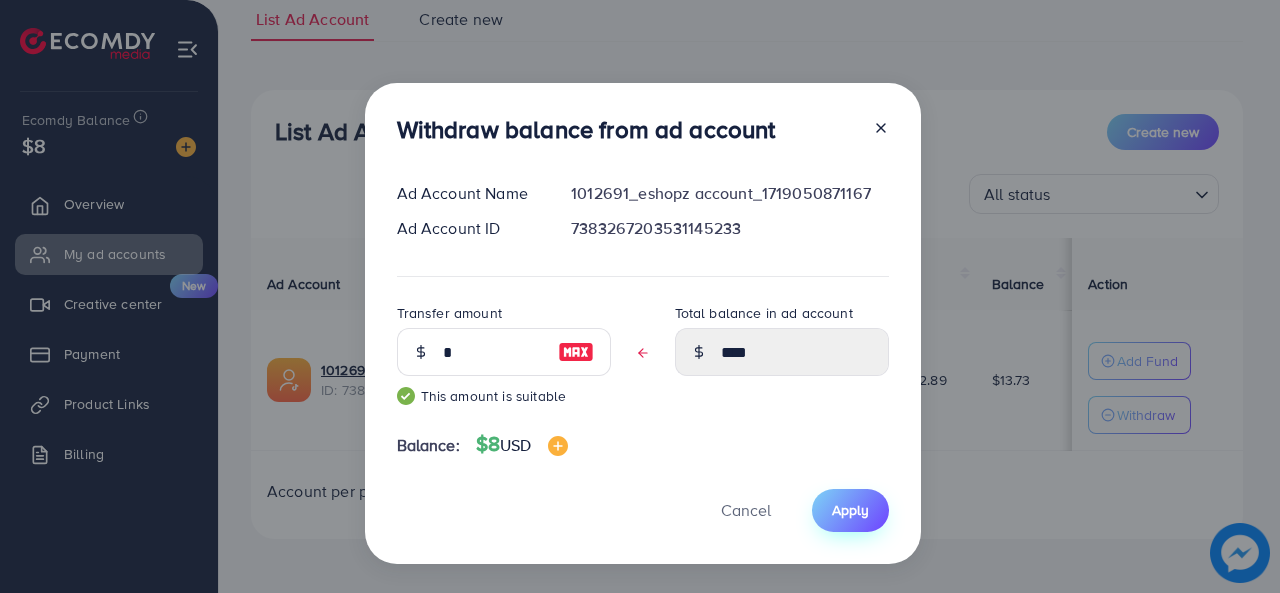 click on "Apply" at bounding box center [850, 510] 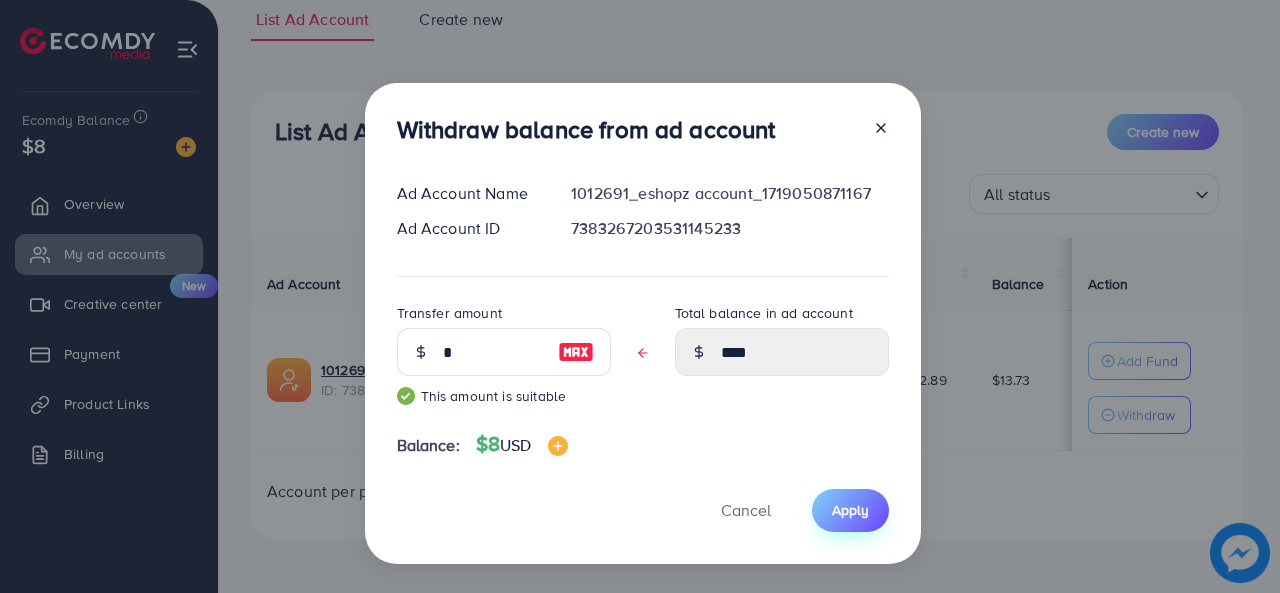 click on "Apply" at bounding box center (850, 510) 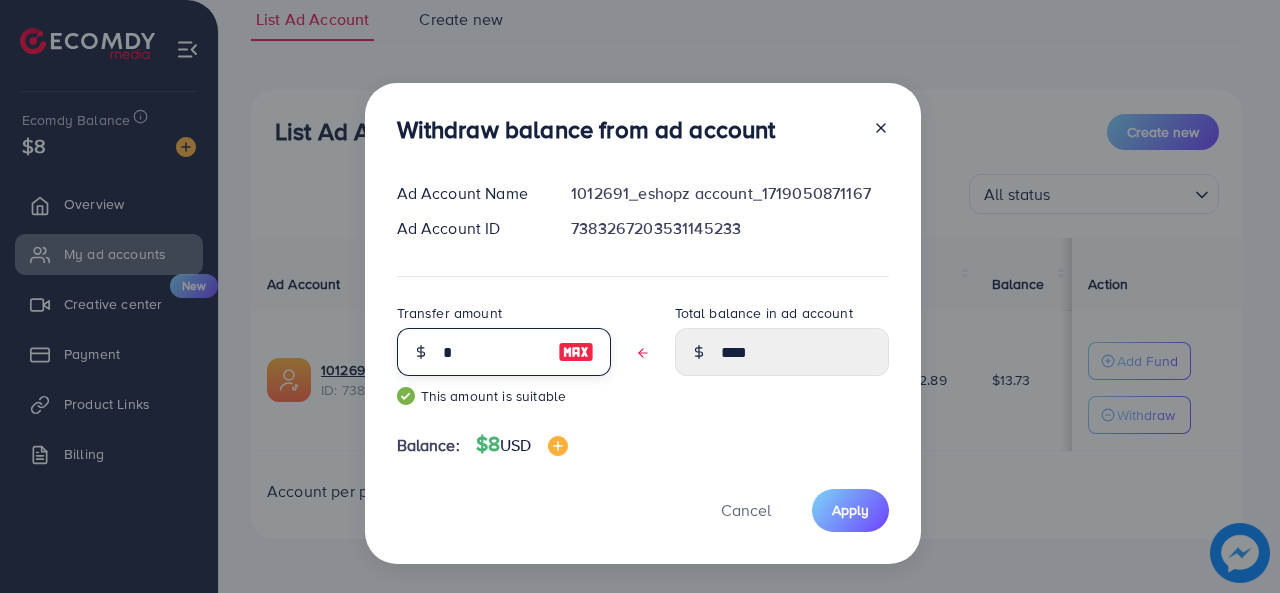click on "*" at bounding box center (493, 352) 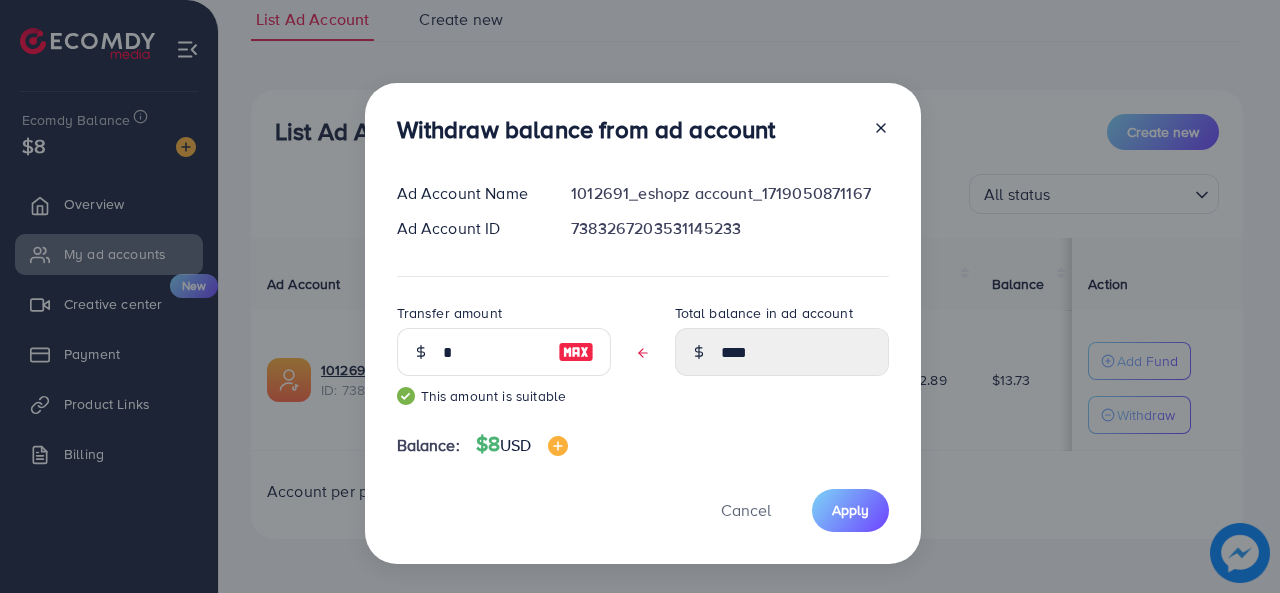 click at bounding box center [576, 352] 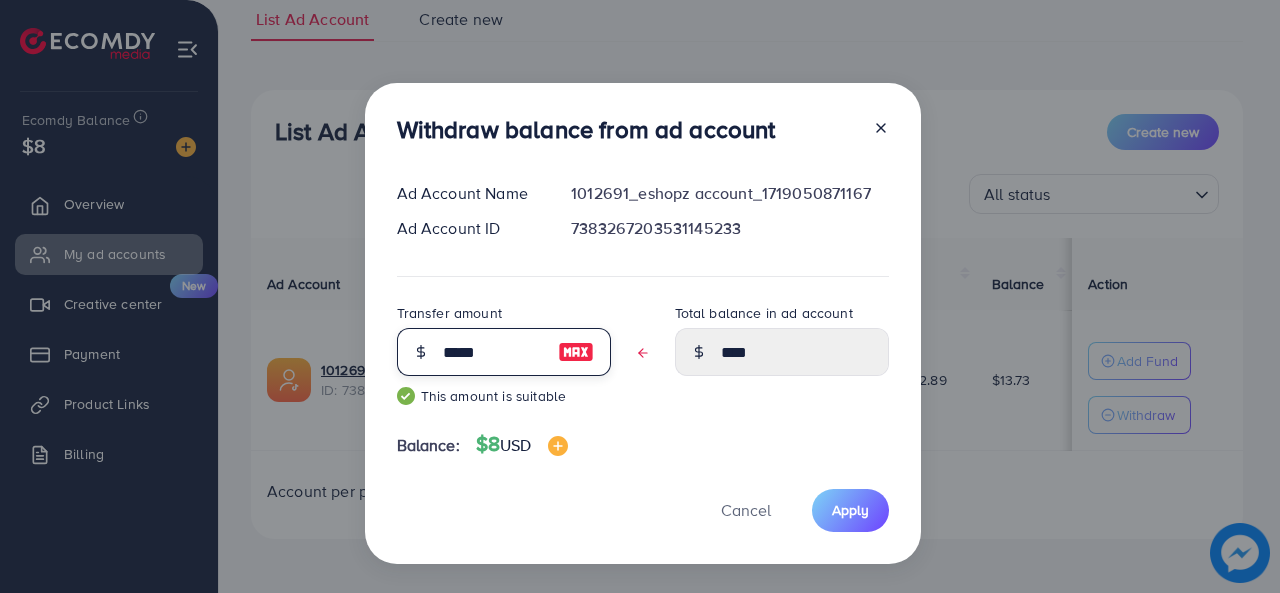 click on "*****" at bounding box center [493, 352] 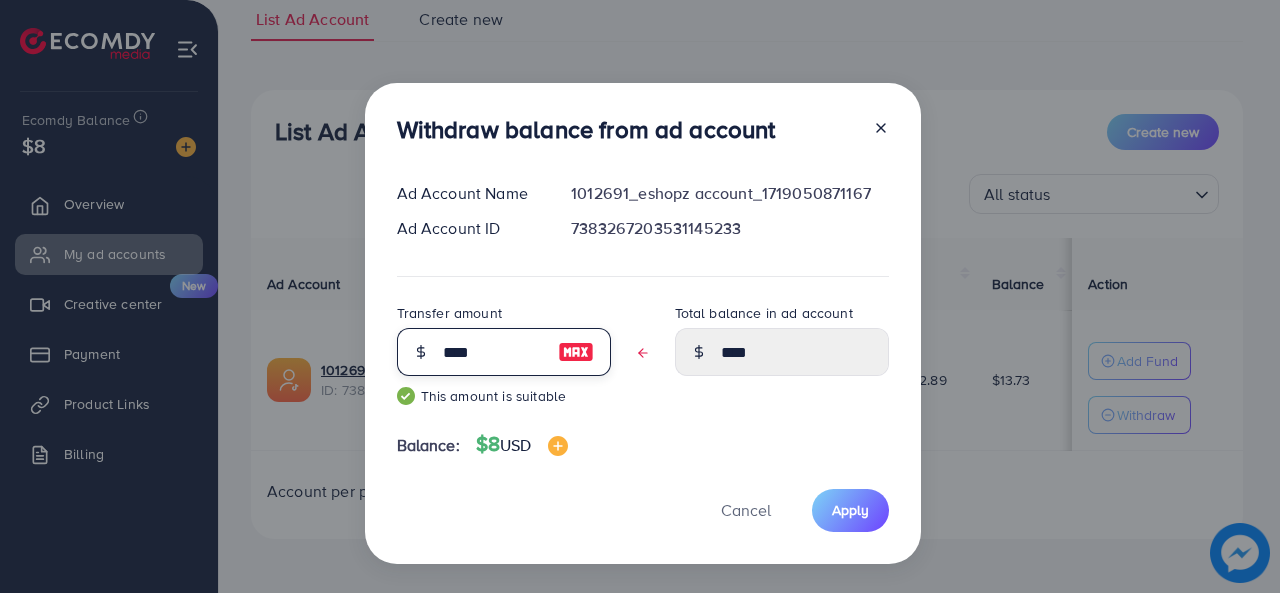 type on "****" 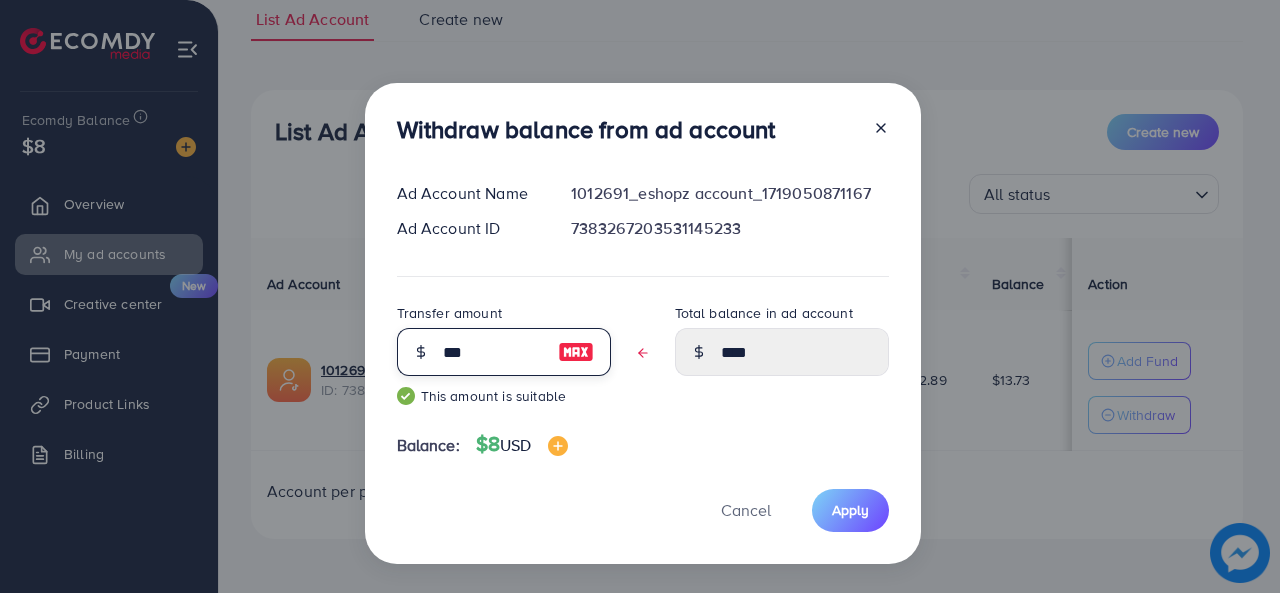 type on "****" 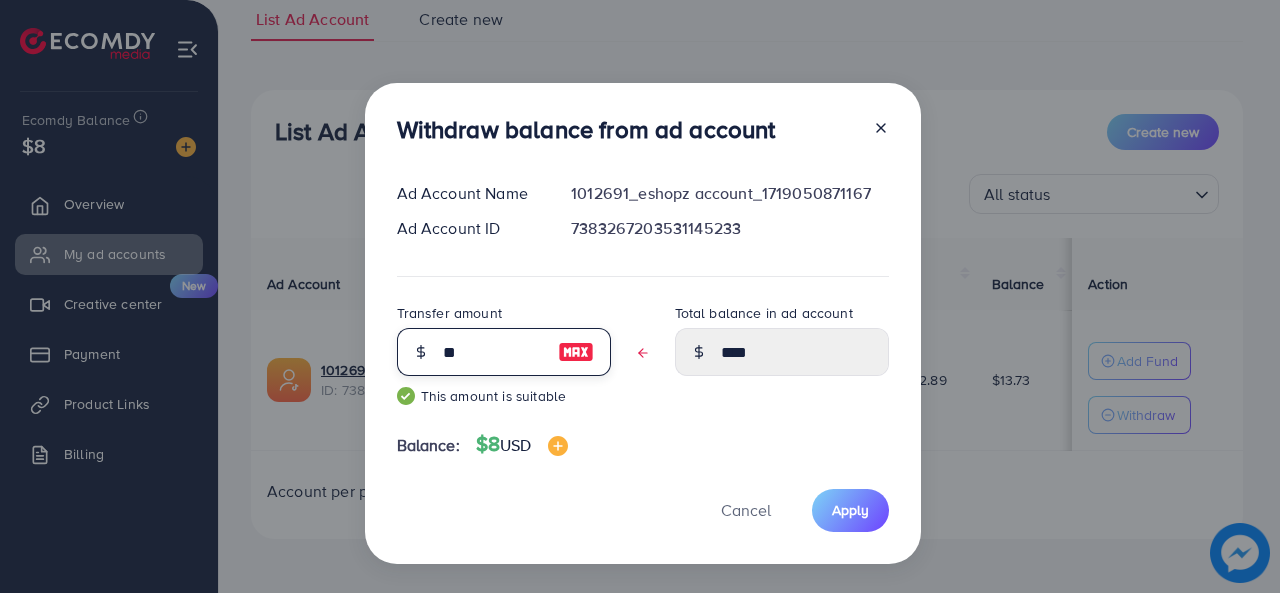 type on "*" 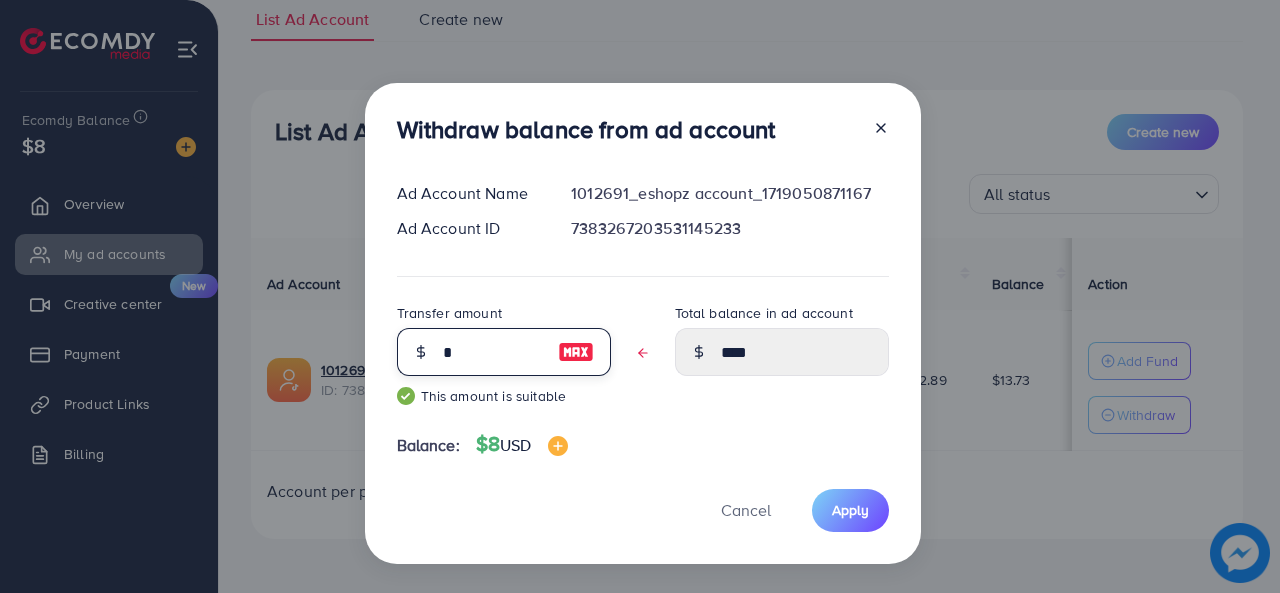 type on "*****" 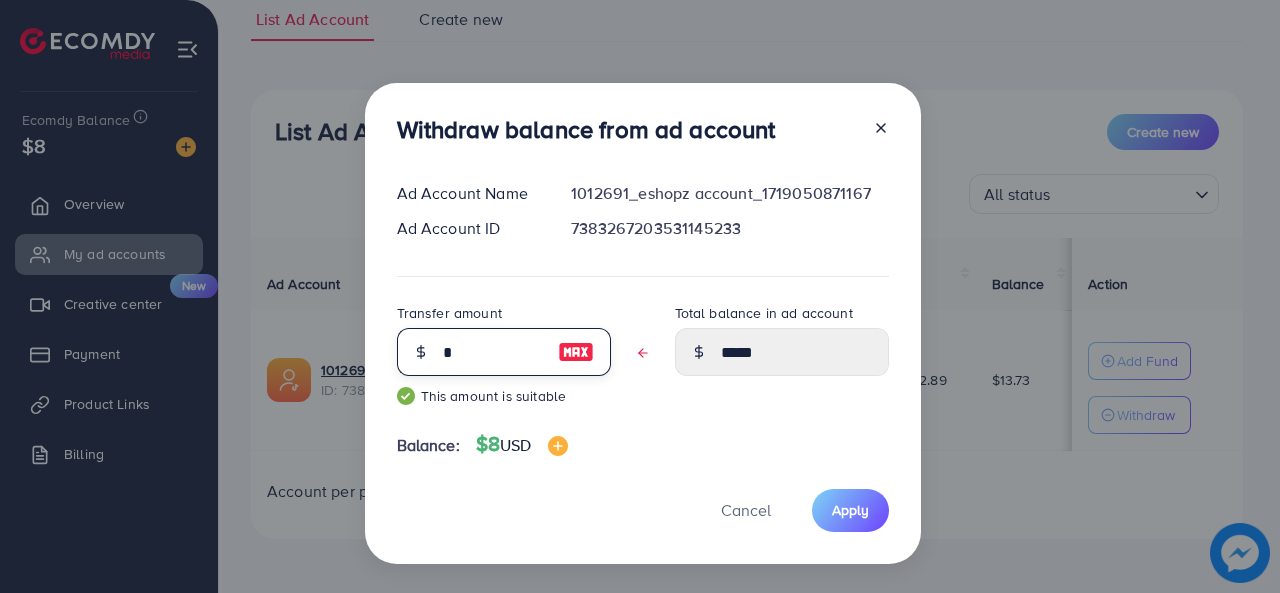 type 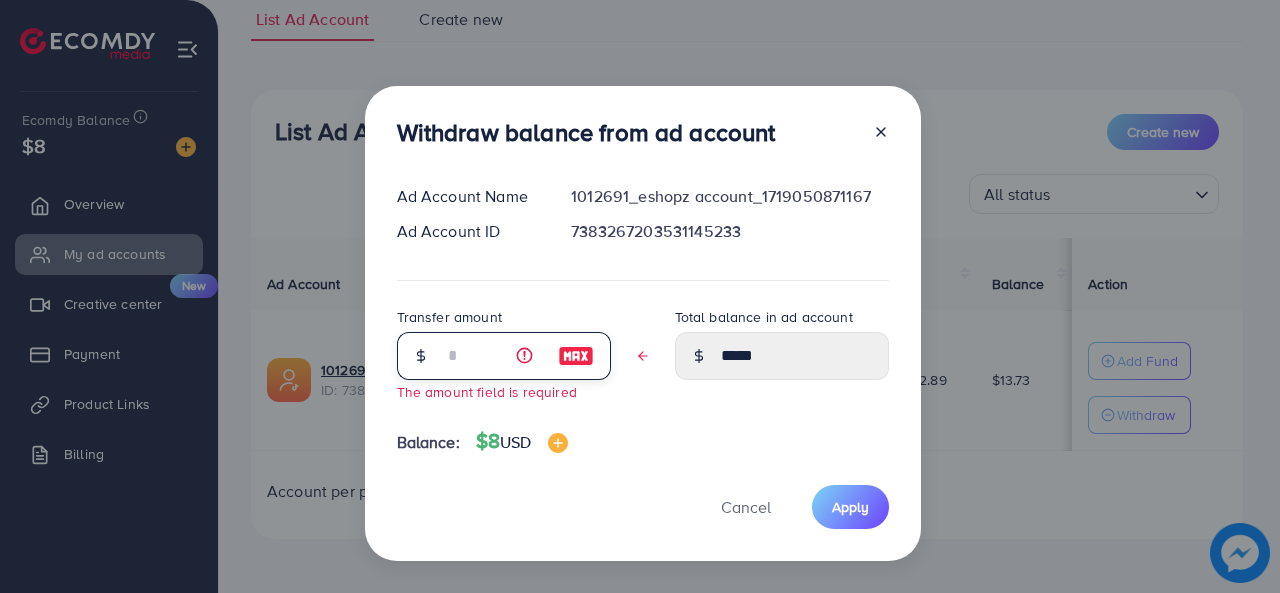 type on "*****" 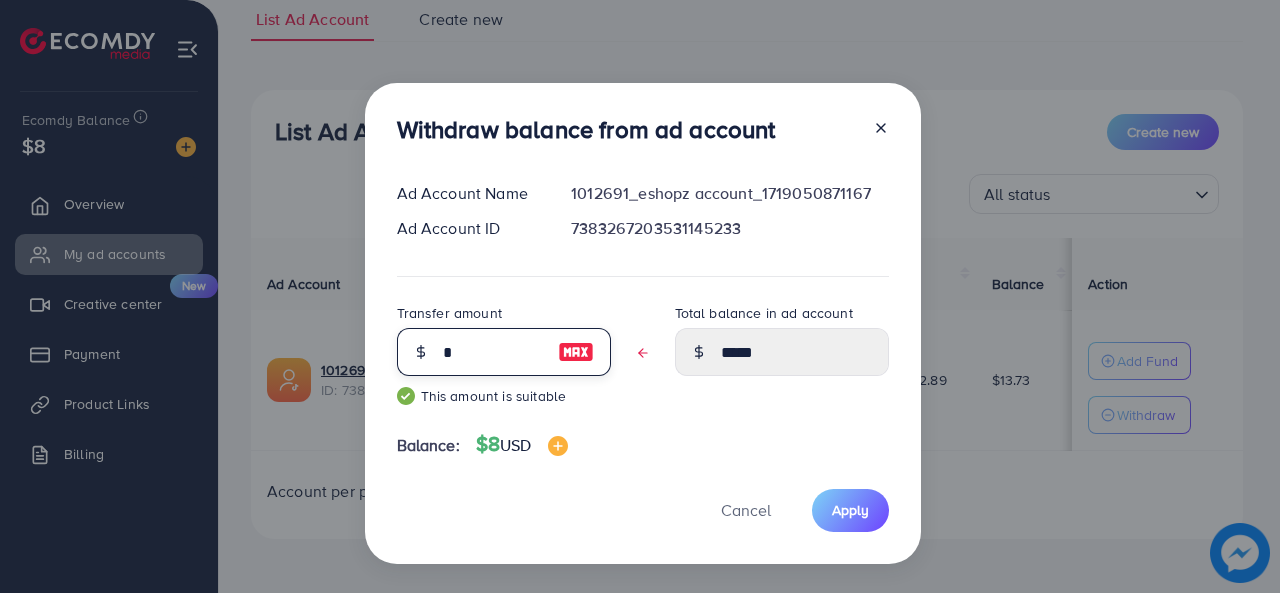 type on "****" 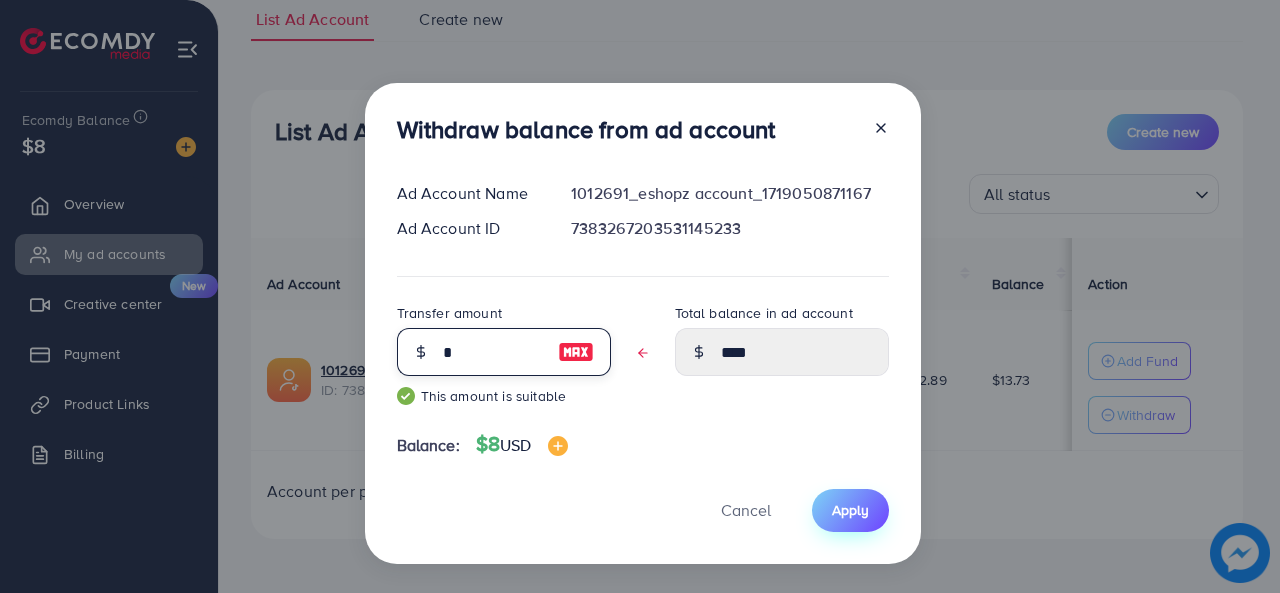 type on "*" 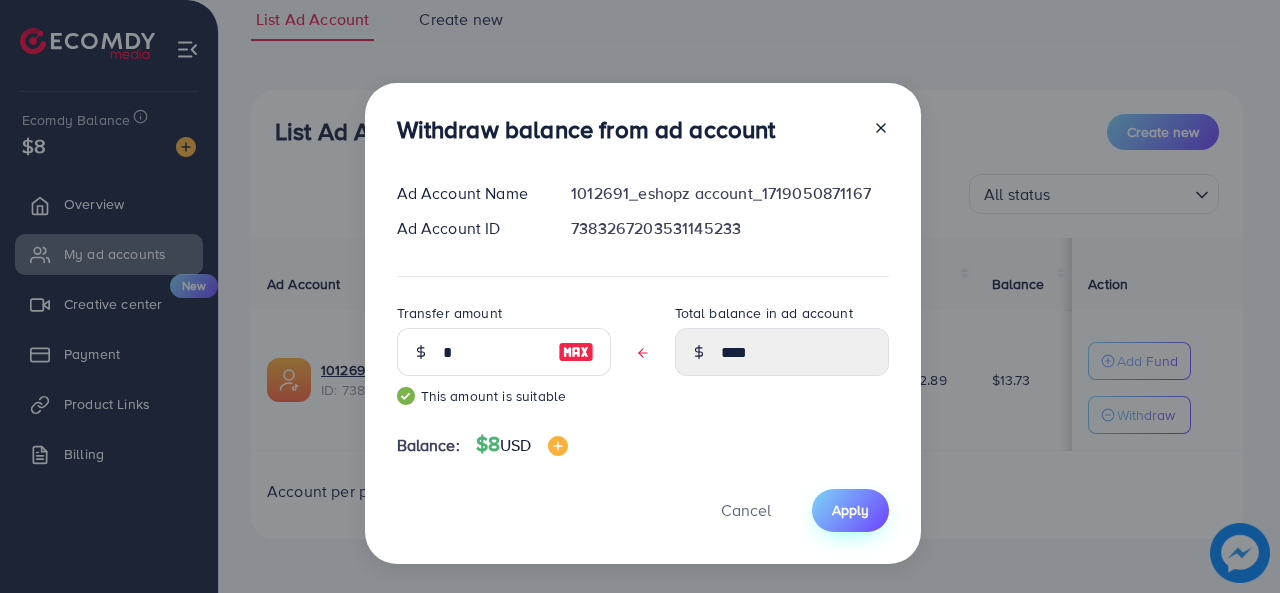click on "Apply" at bounding box center [850, 510] 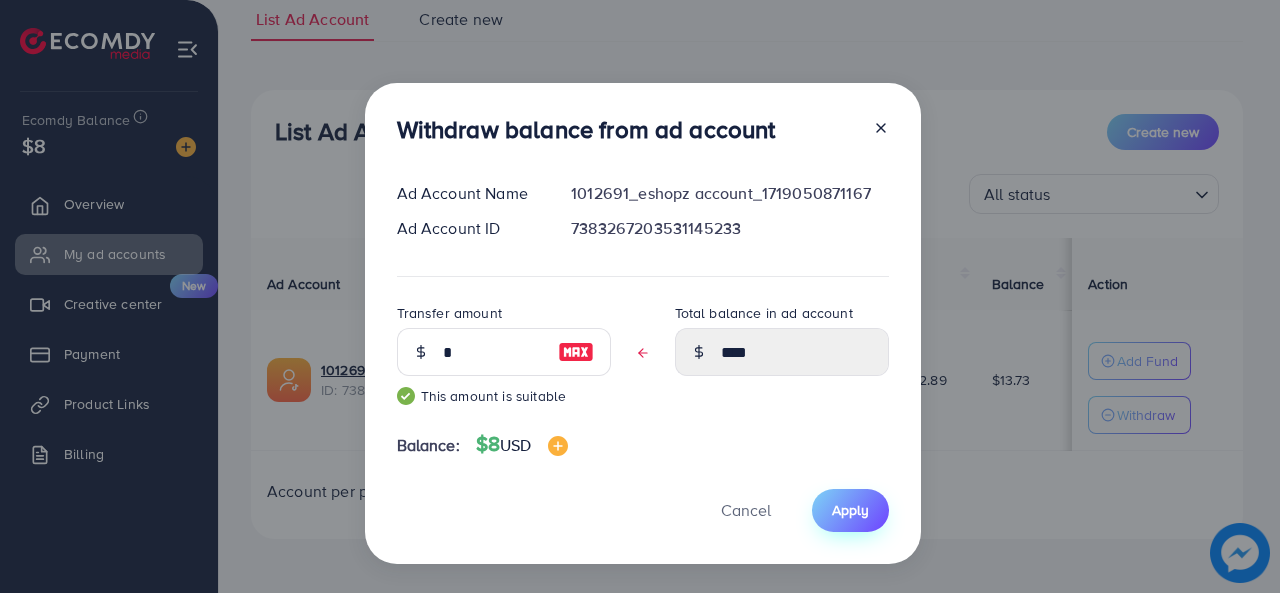 click on "Apply" at bounding box center (850, 510) 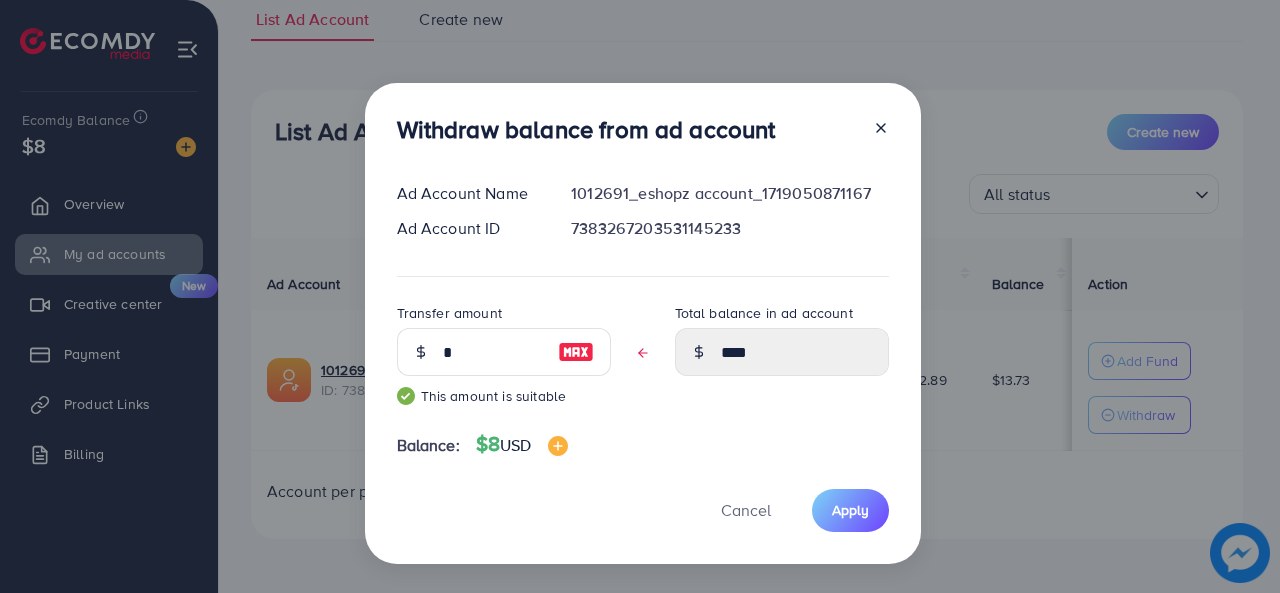 click at bounding box center [873, 133] 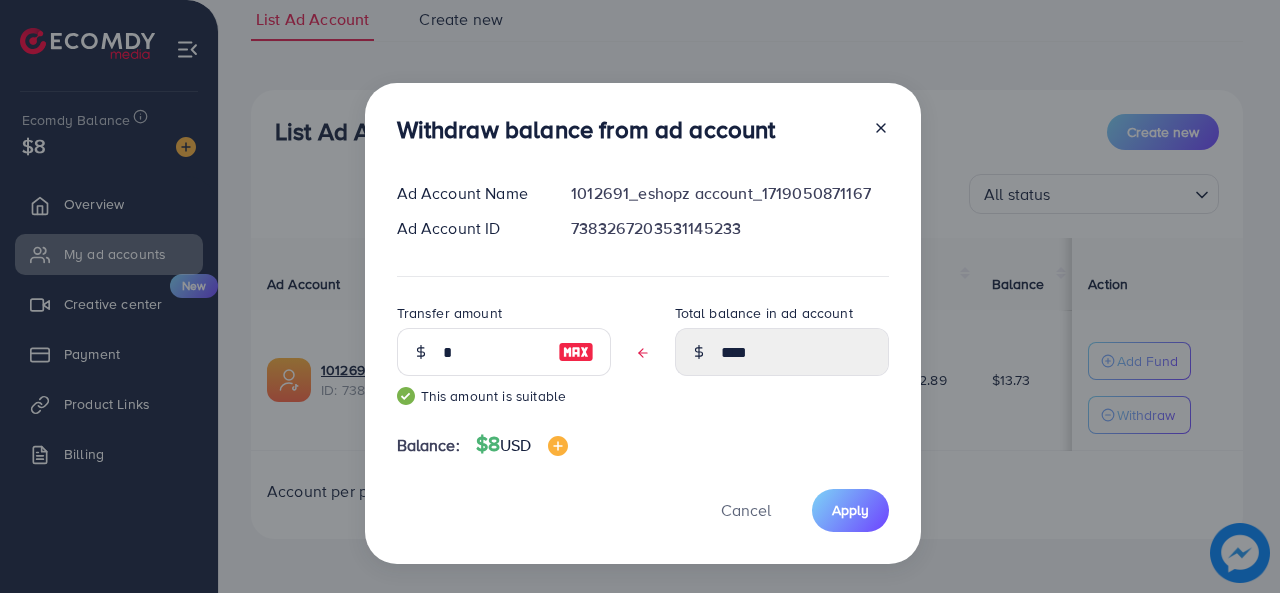 click 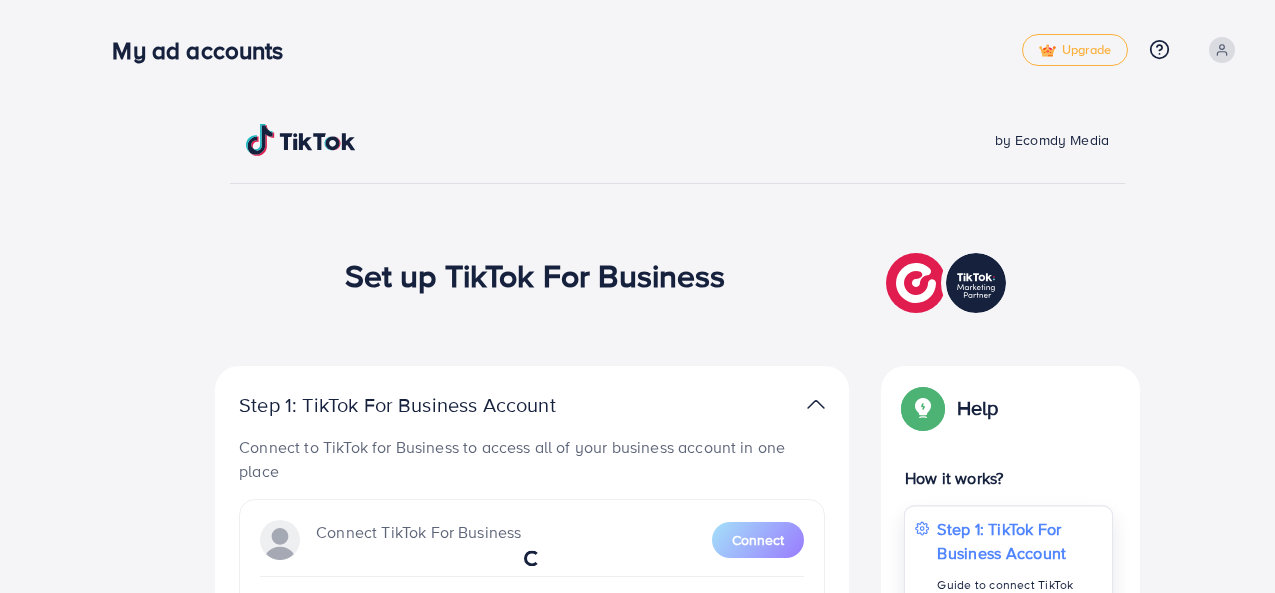 scroll, scrollTop: 0, scrollLeft: 0, axis: both 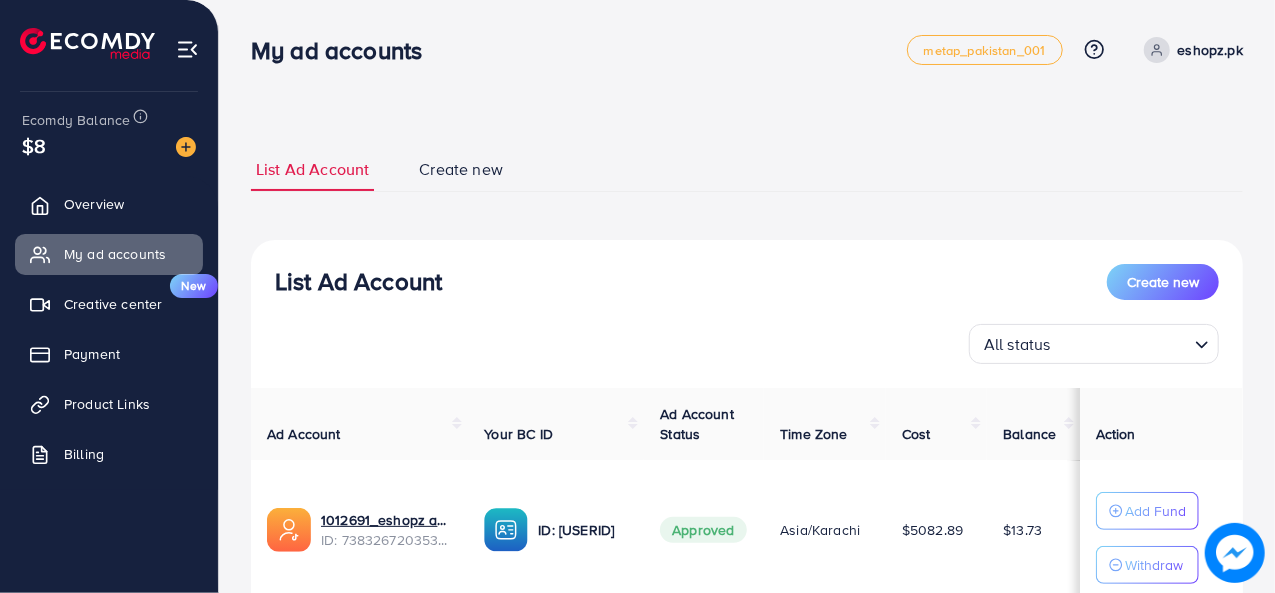 click on "List Ad Account Create new" at bounding box center [747, 170] 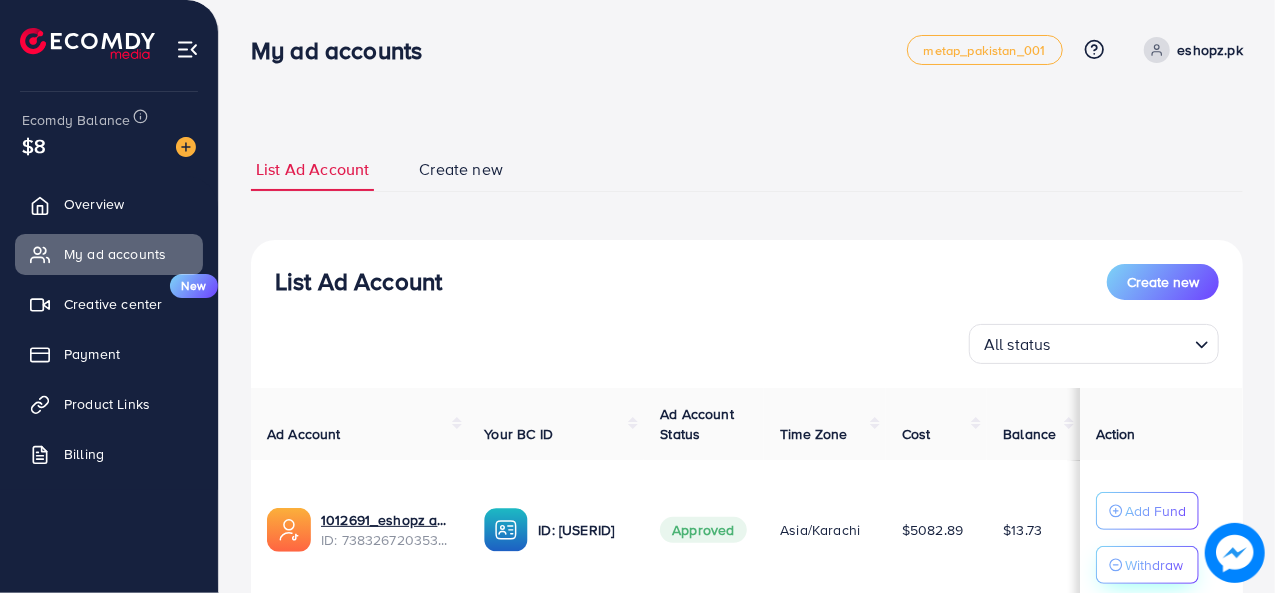 click on "Withdraw" at bounding box center (1154, 565) 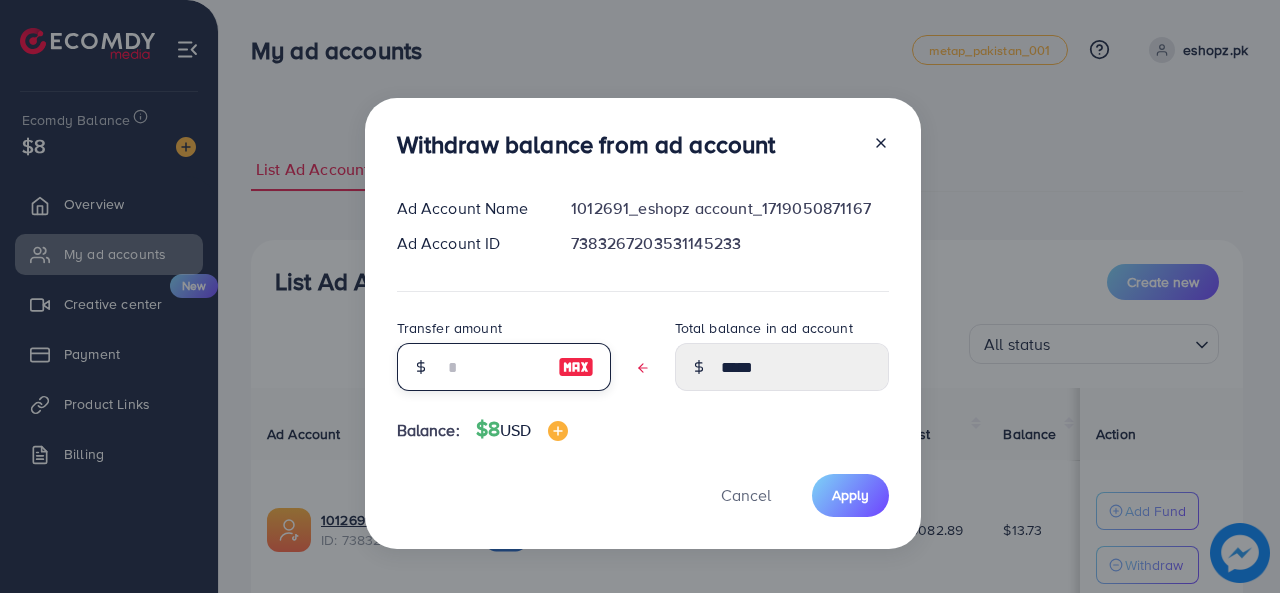 click at bounding box center (493, 367) 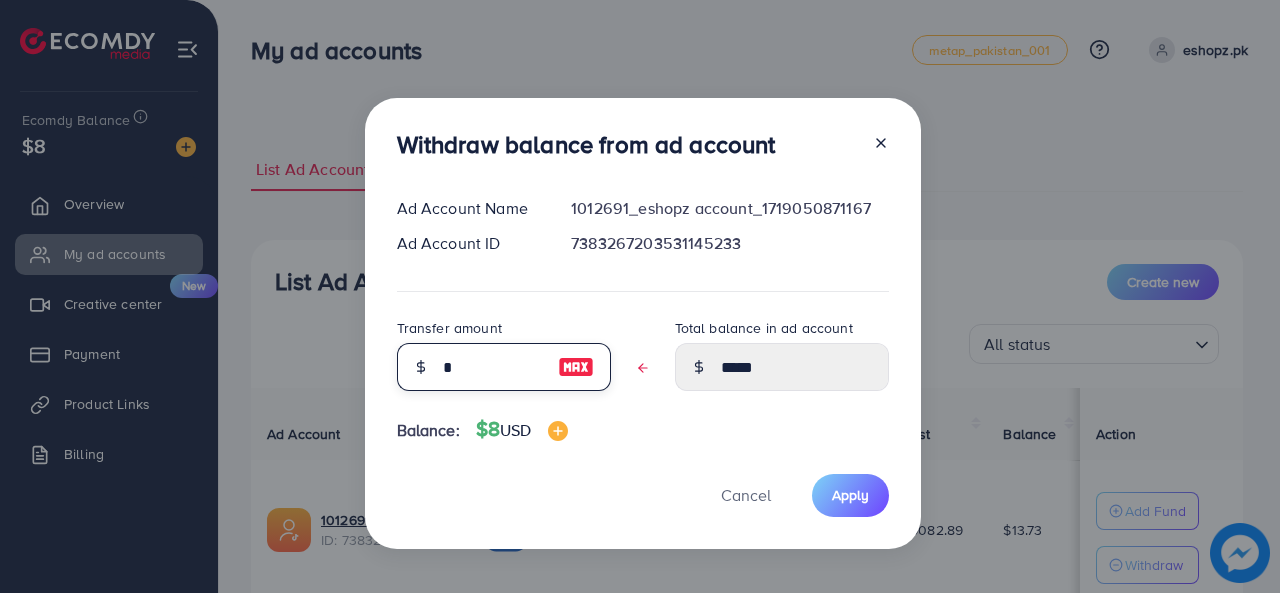 type on "****" 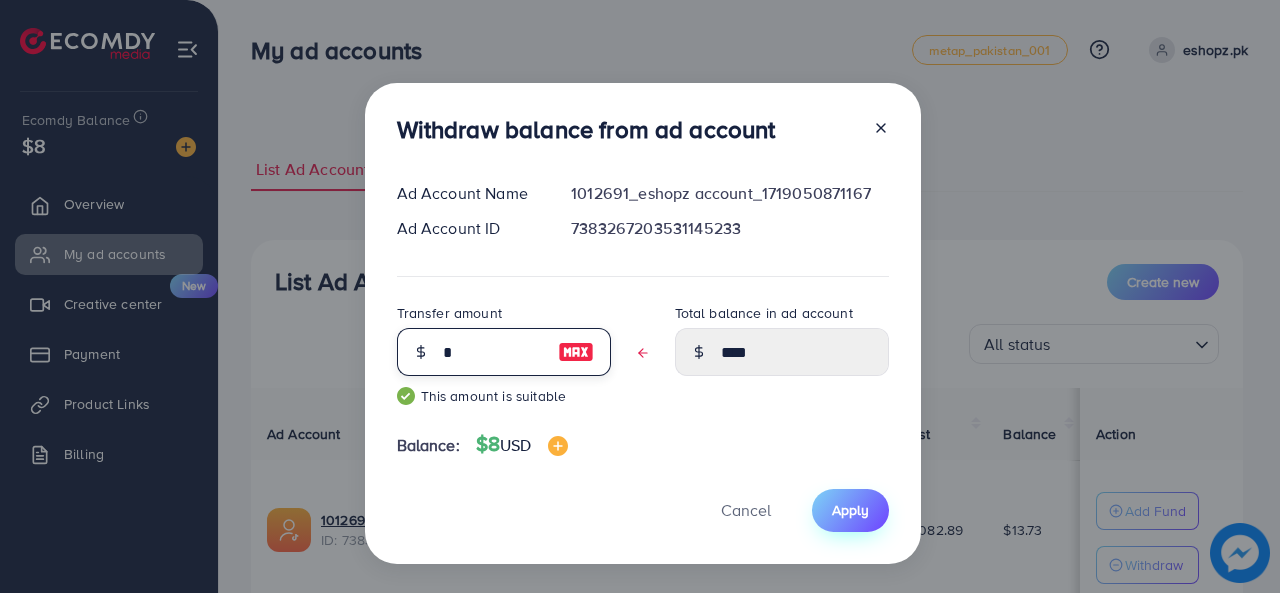 type on "*" 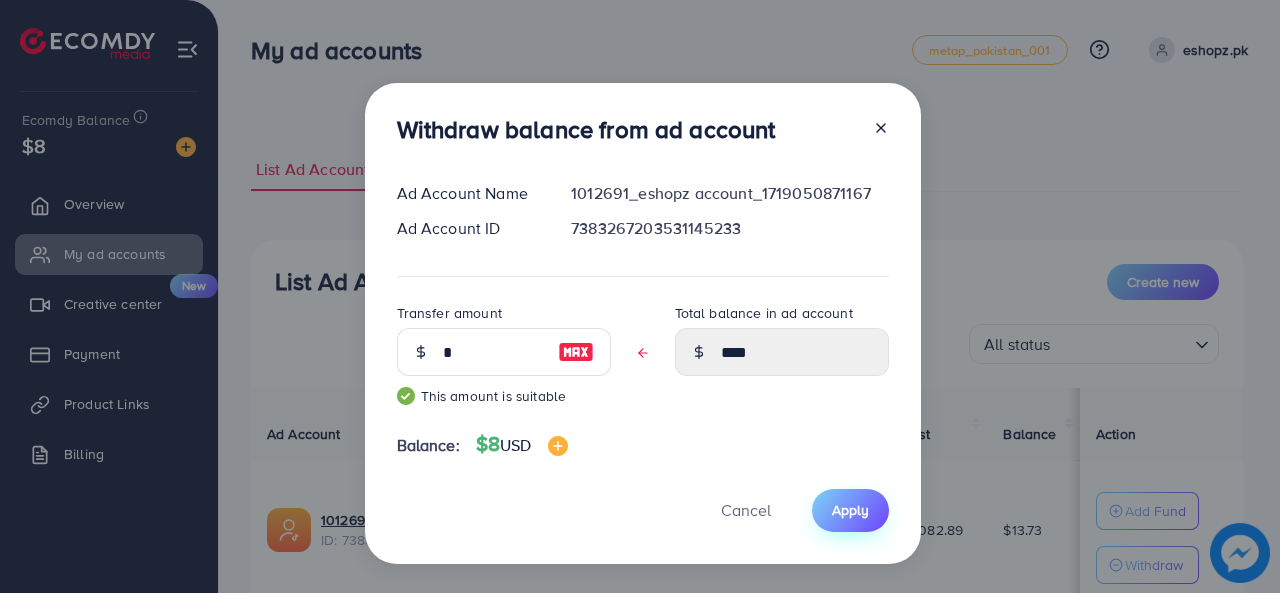 click on "Apply" at bounding box center (850, 510) 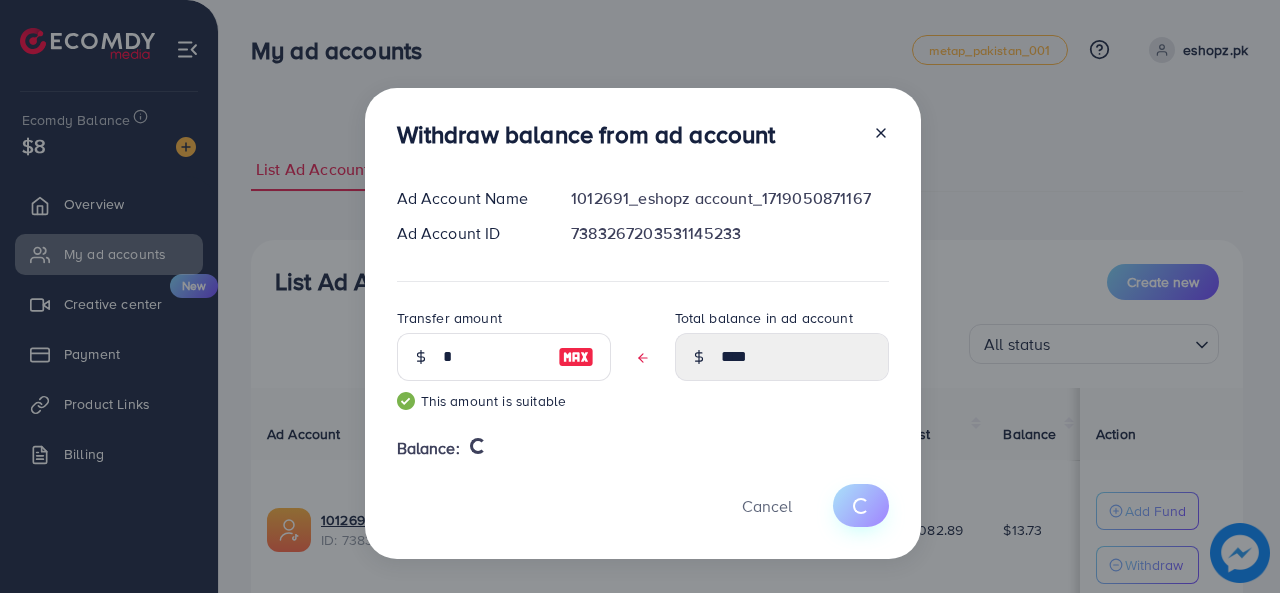 type 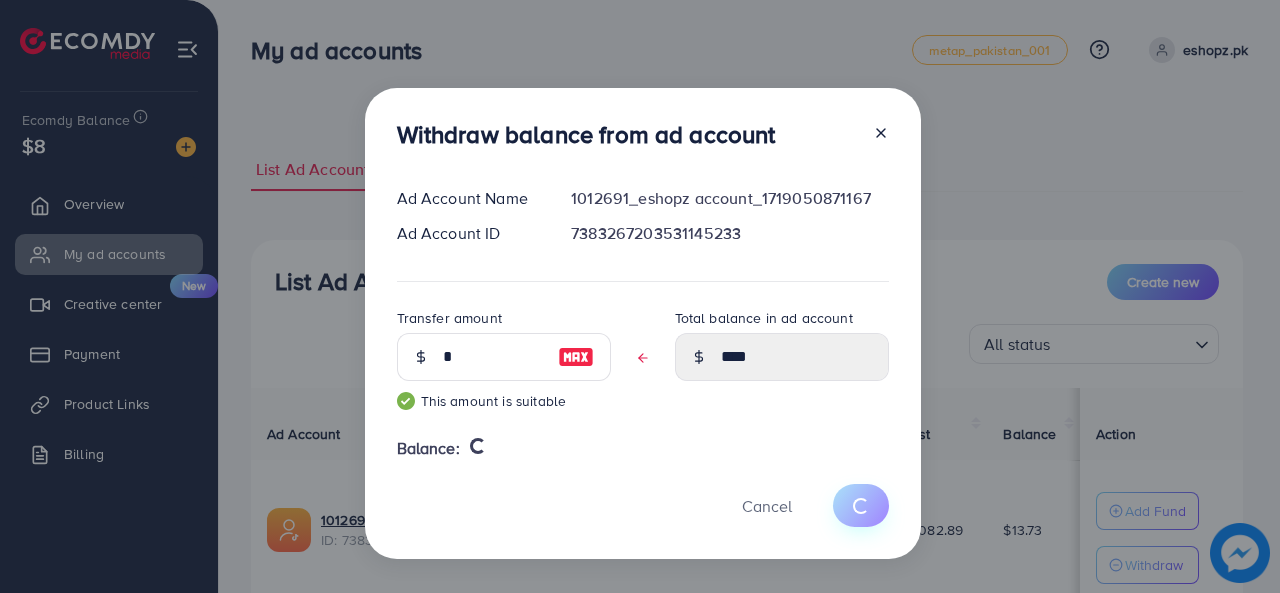 type on "*****" 